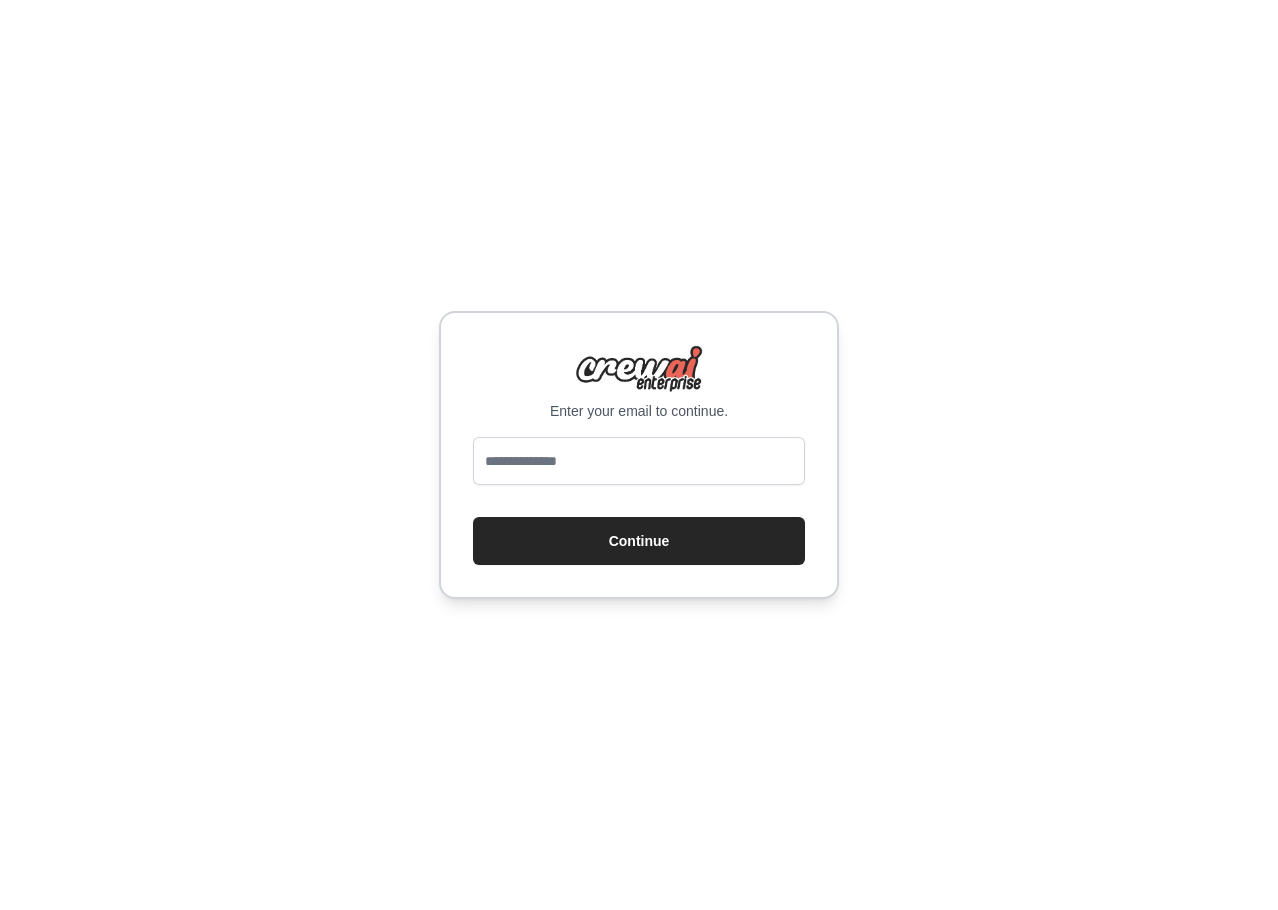 scroll, scrollTop: 0, scrollLeft: 0, axis: both 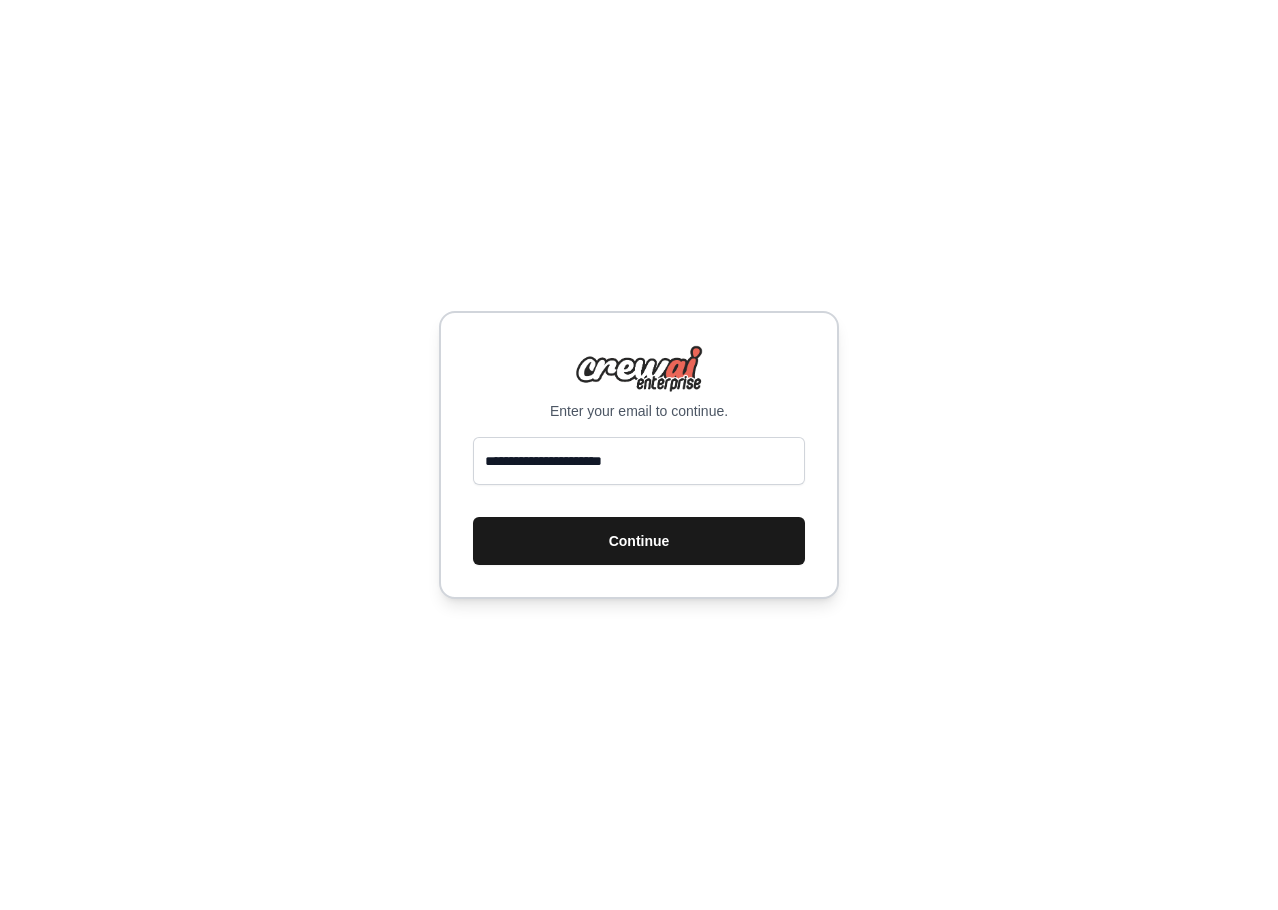 click on "Continue" at bounding box center (639, 541) 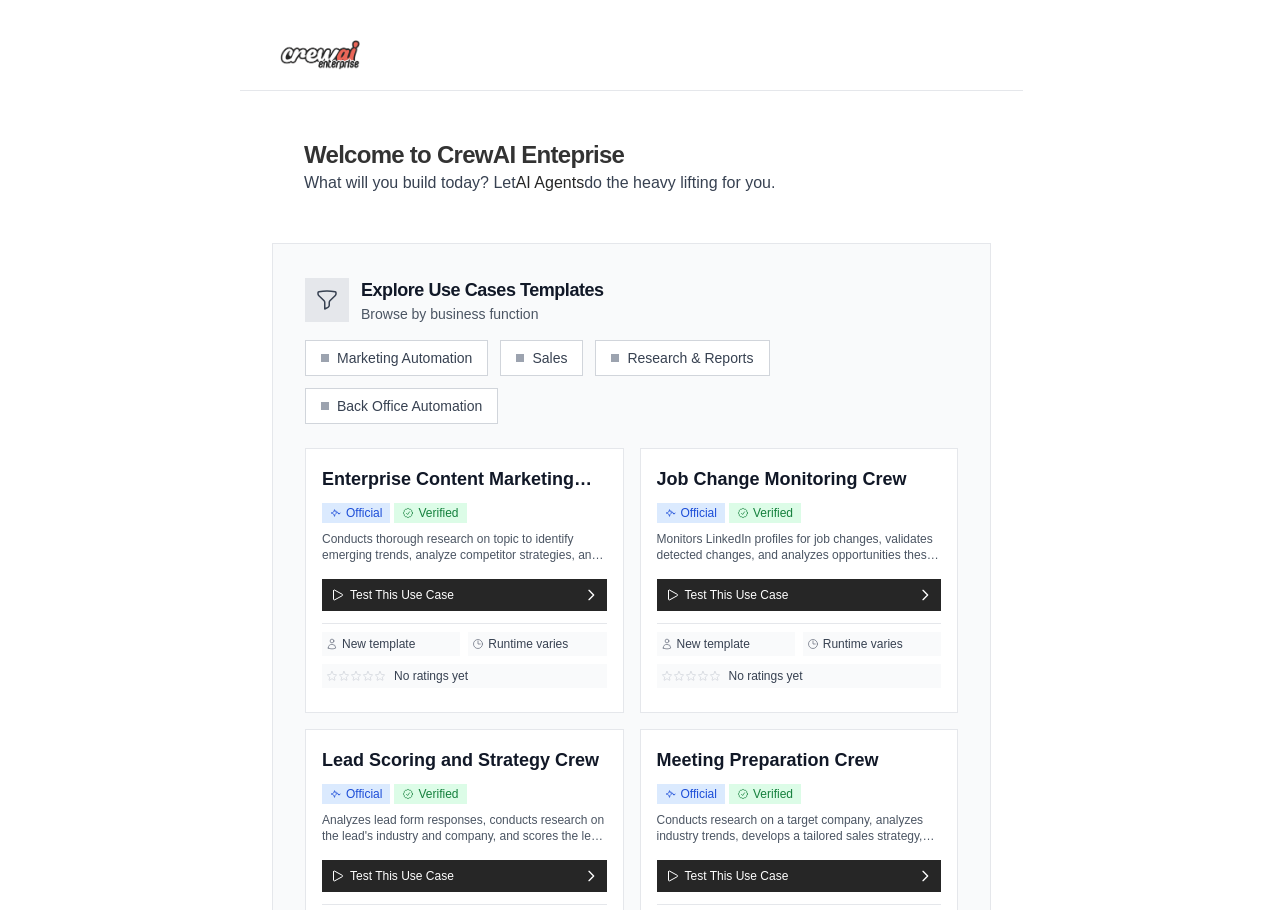 scroll, scrollTop: 0, scrollLeft: 0, axis: both 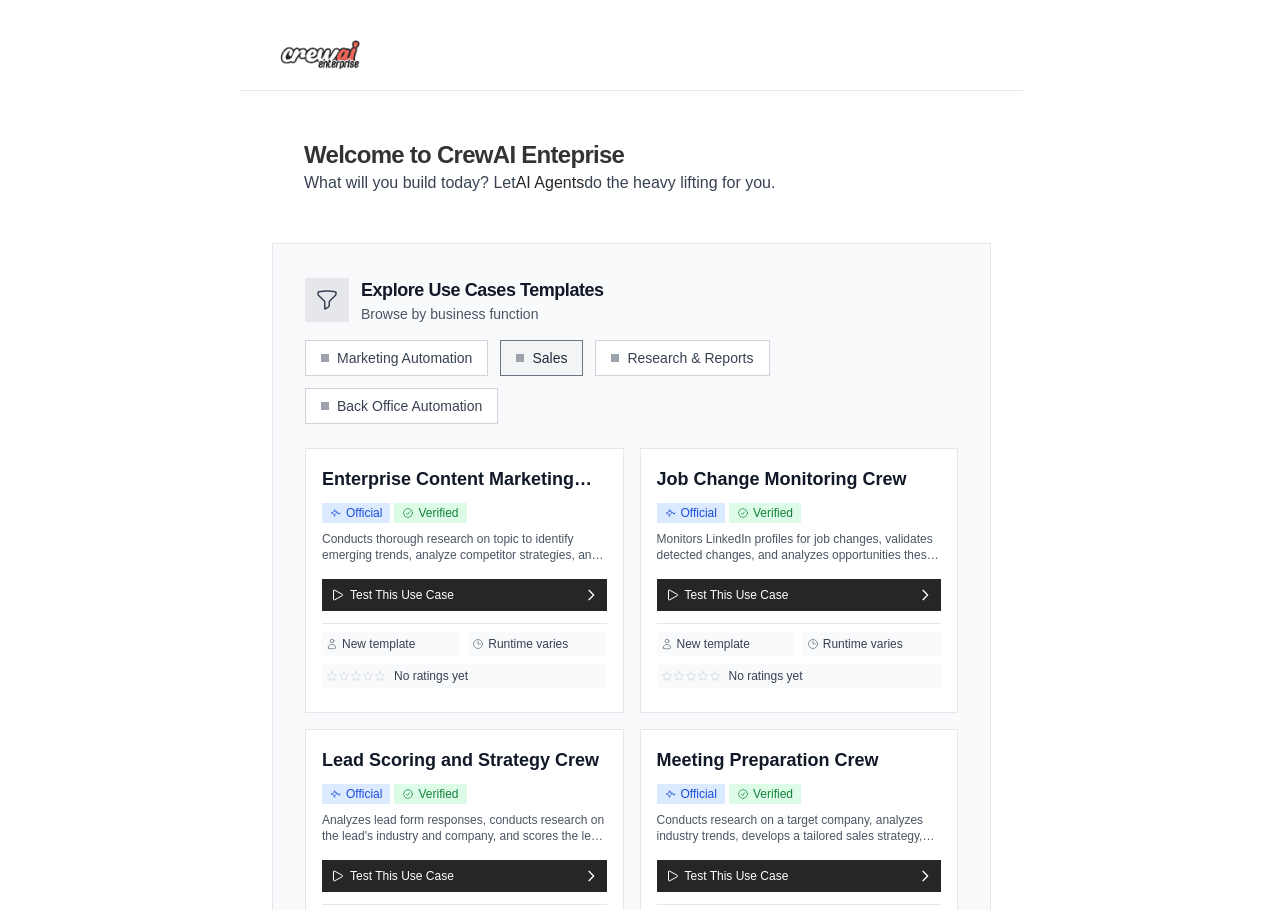click on "Sales" at bounding box center (541, 358) 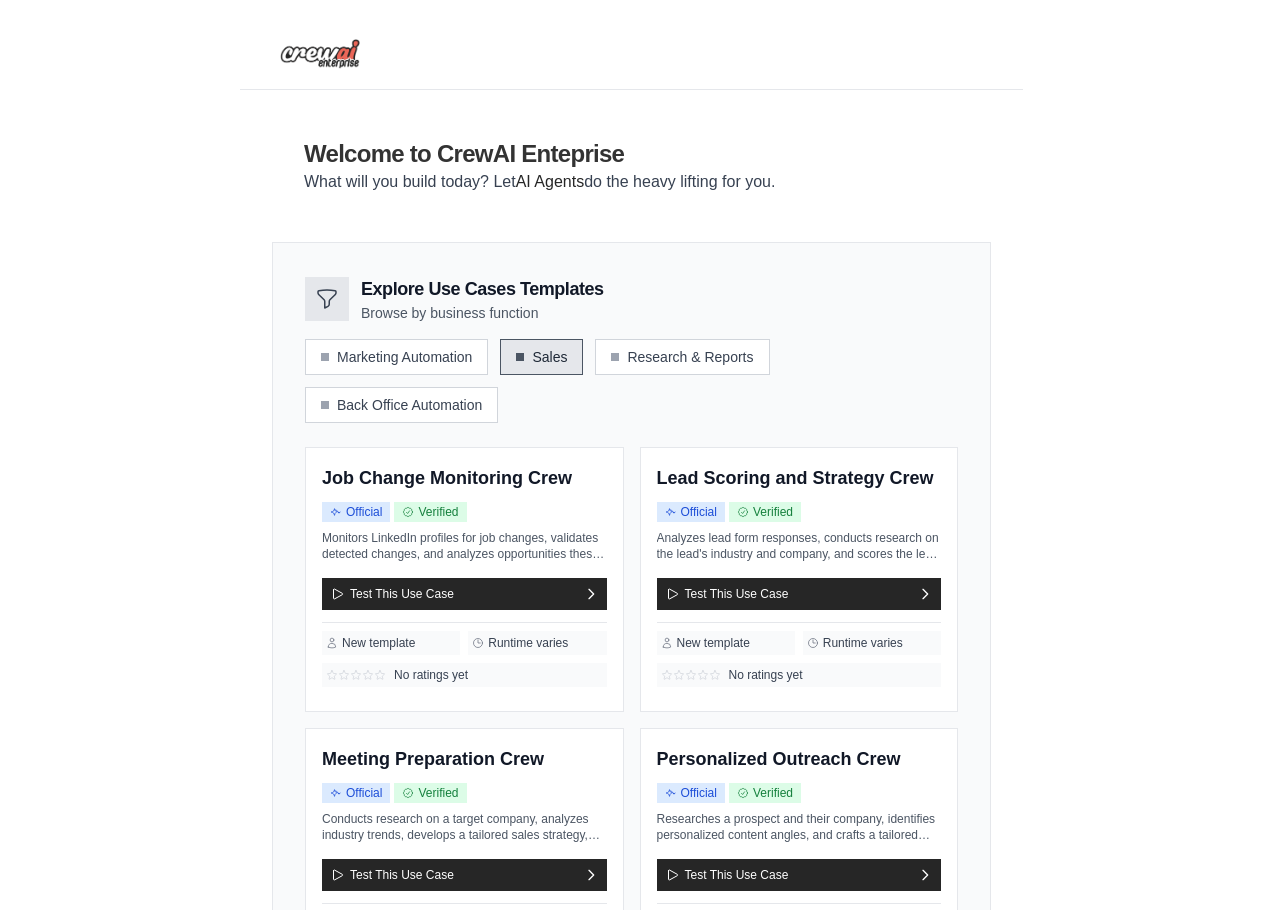 scroll, scrollTop: 0, scrollLeft: 0, axis: both 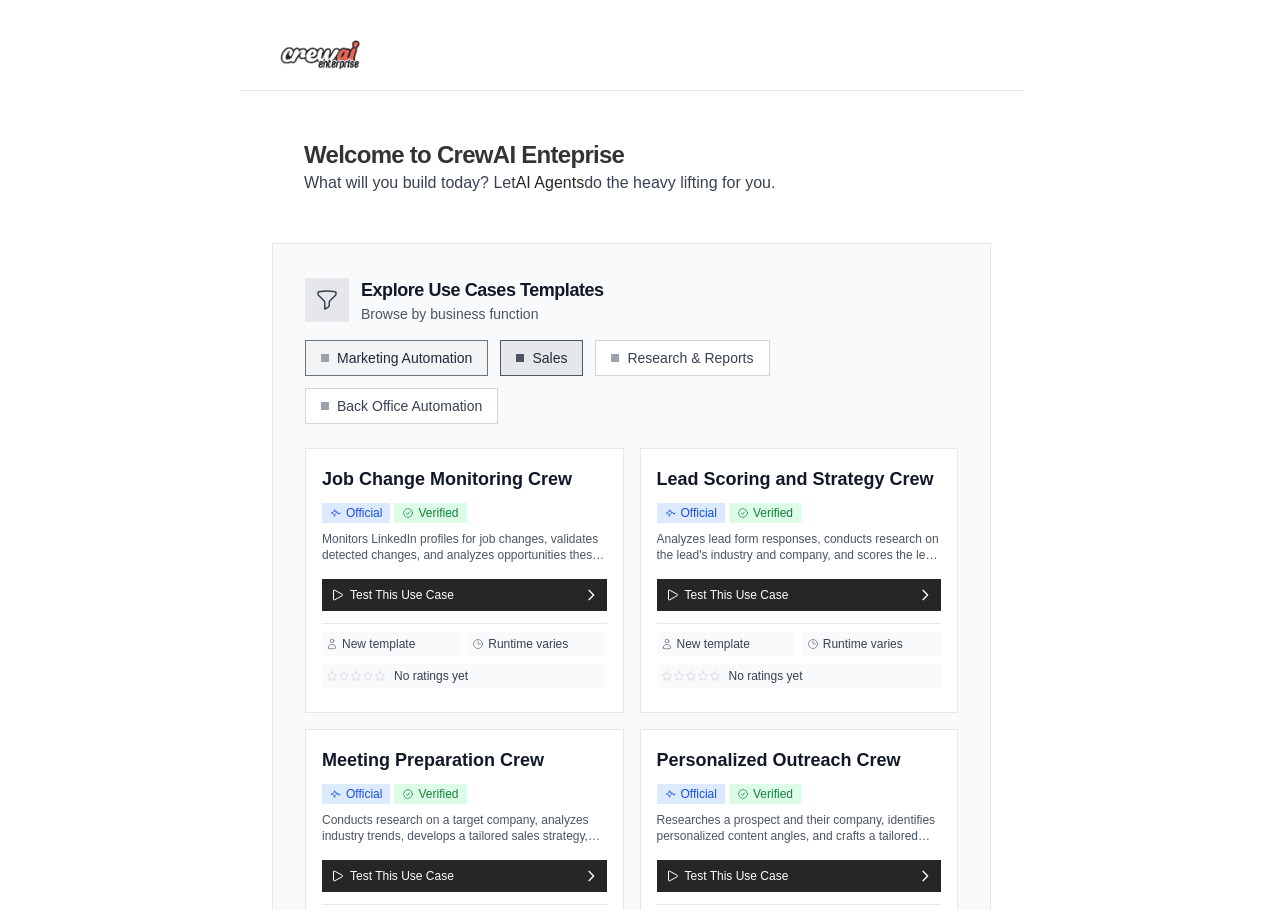 click on "Marketing Automation" at bounding box center (396, 358) 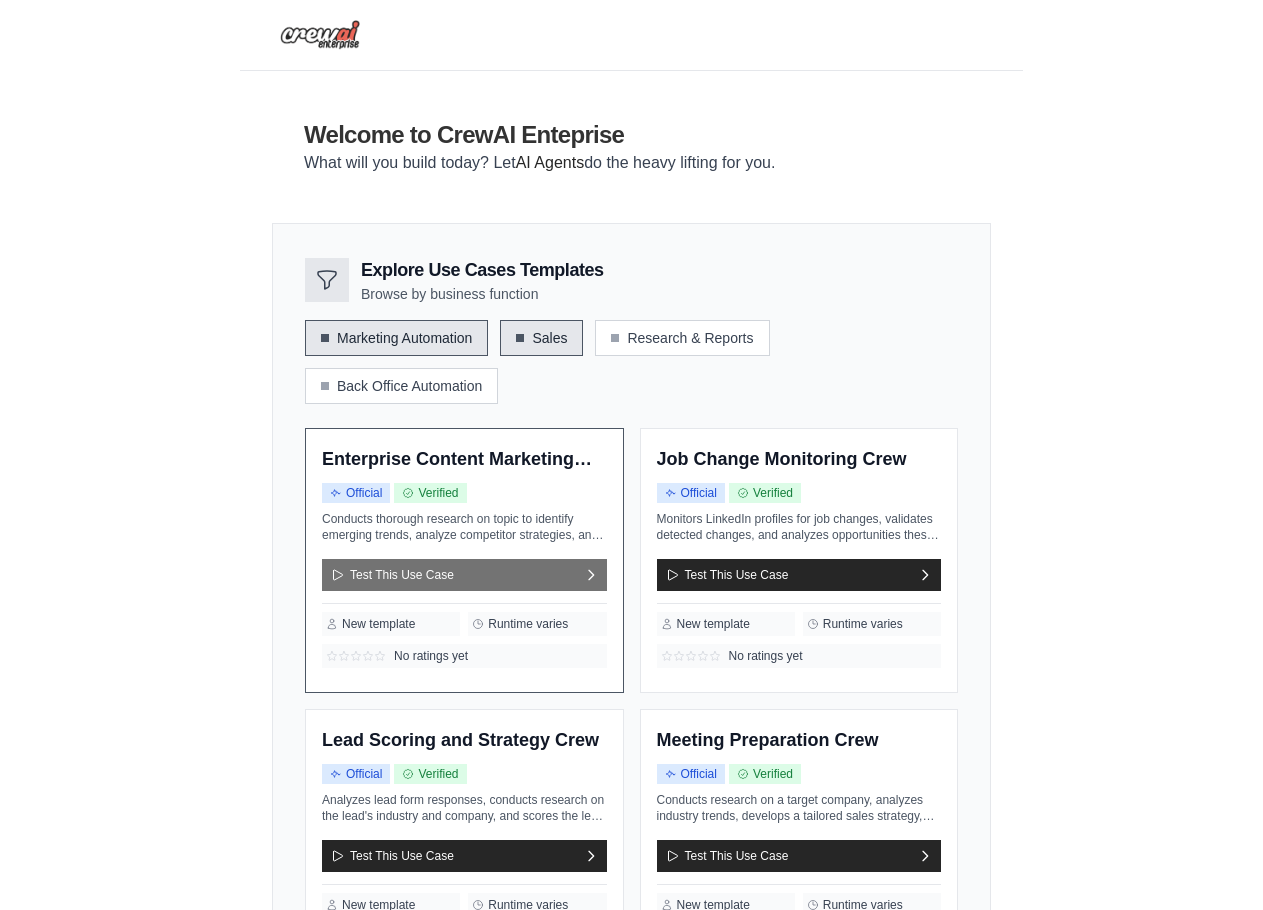 scroll, scrollTop: 0, scrollLeft: 0, axis: both 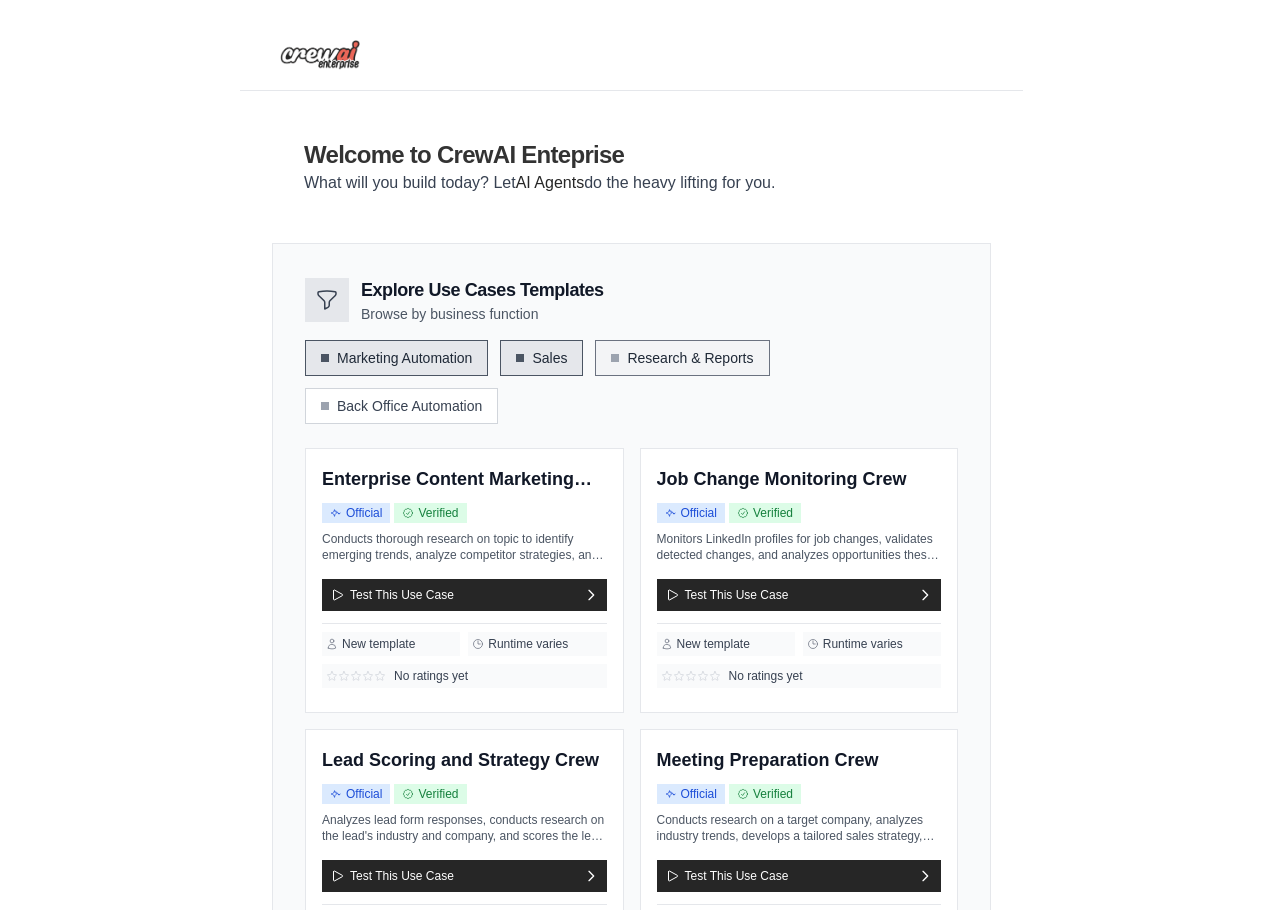 click on "Research & Reports" at bounding box center [682, 358] 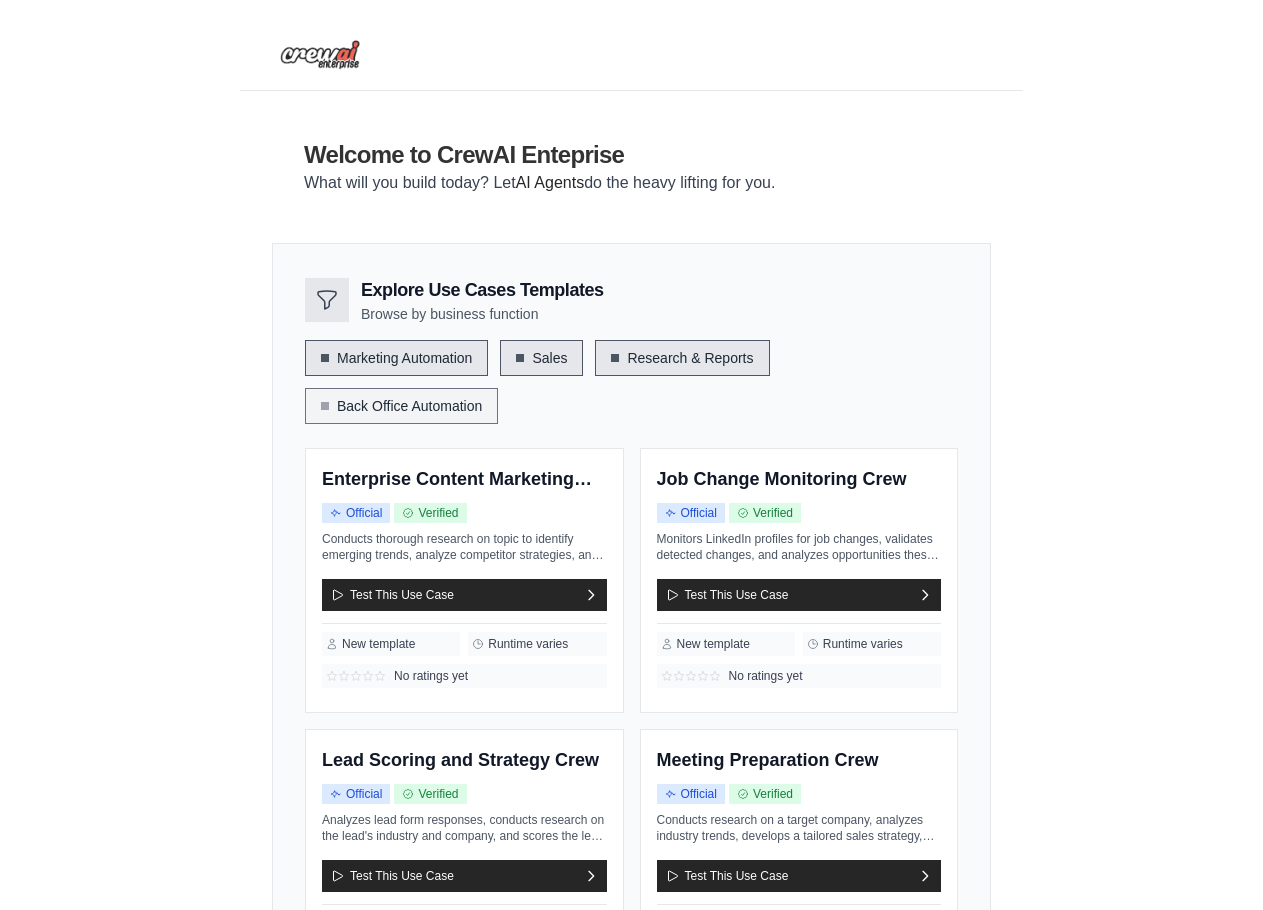 click on "Back Office Automation" at bounding box center [401, 406] 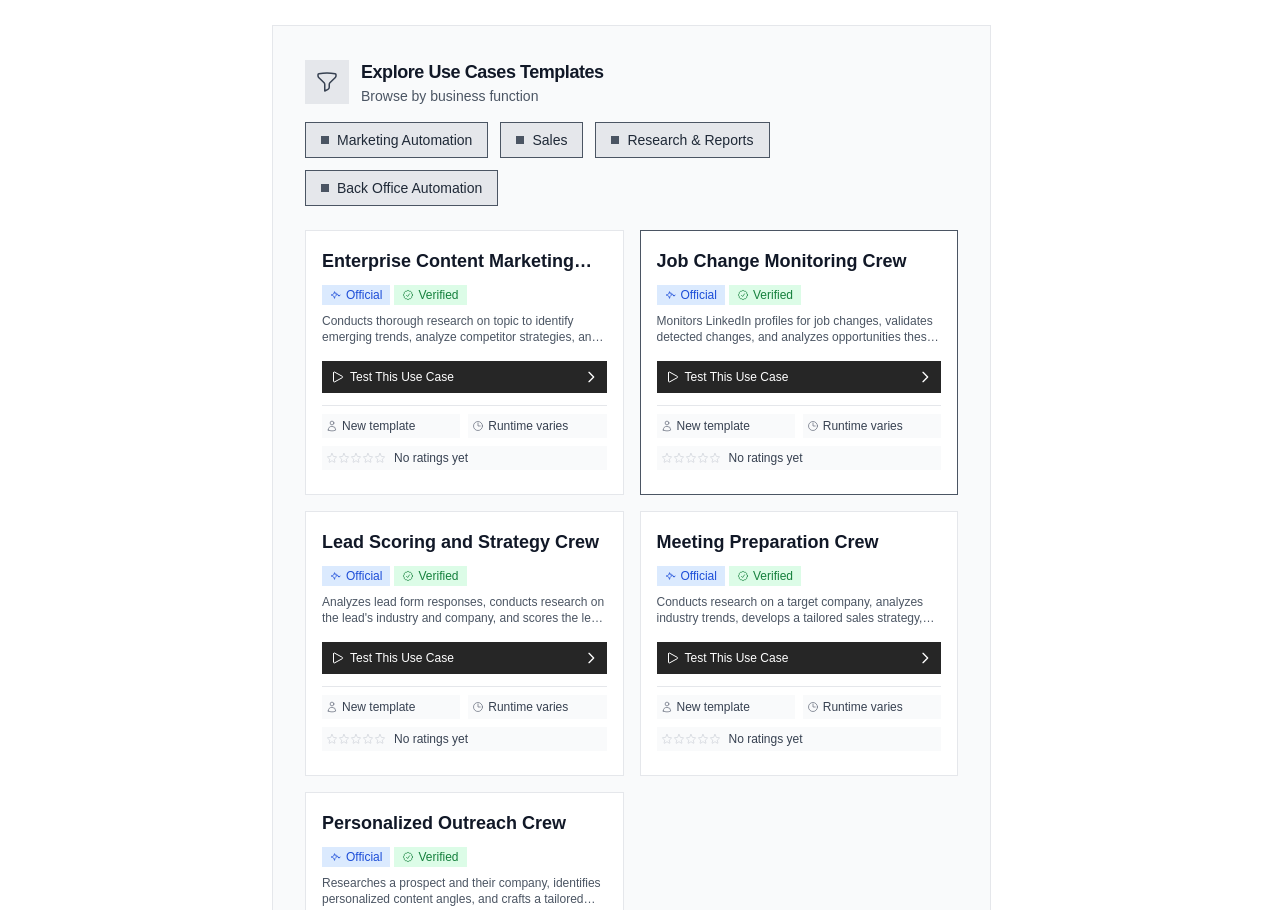 scroll, scrollTop: 300, scrollLeft: 0, axis: vertical 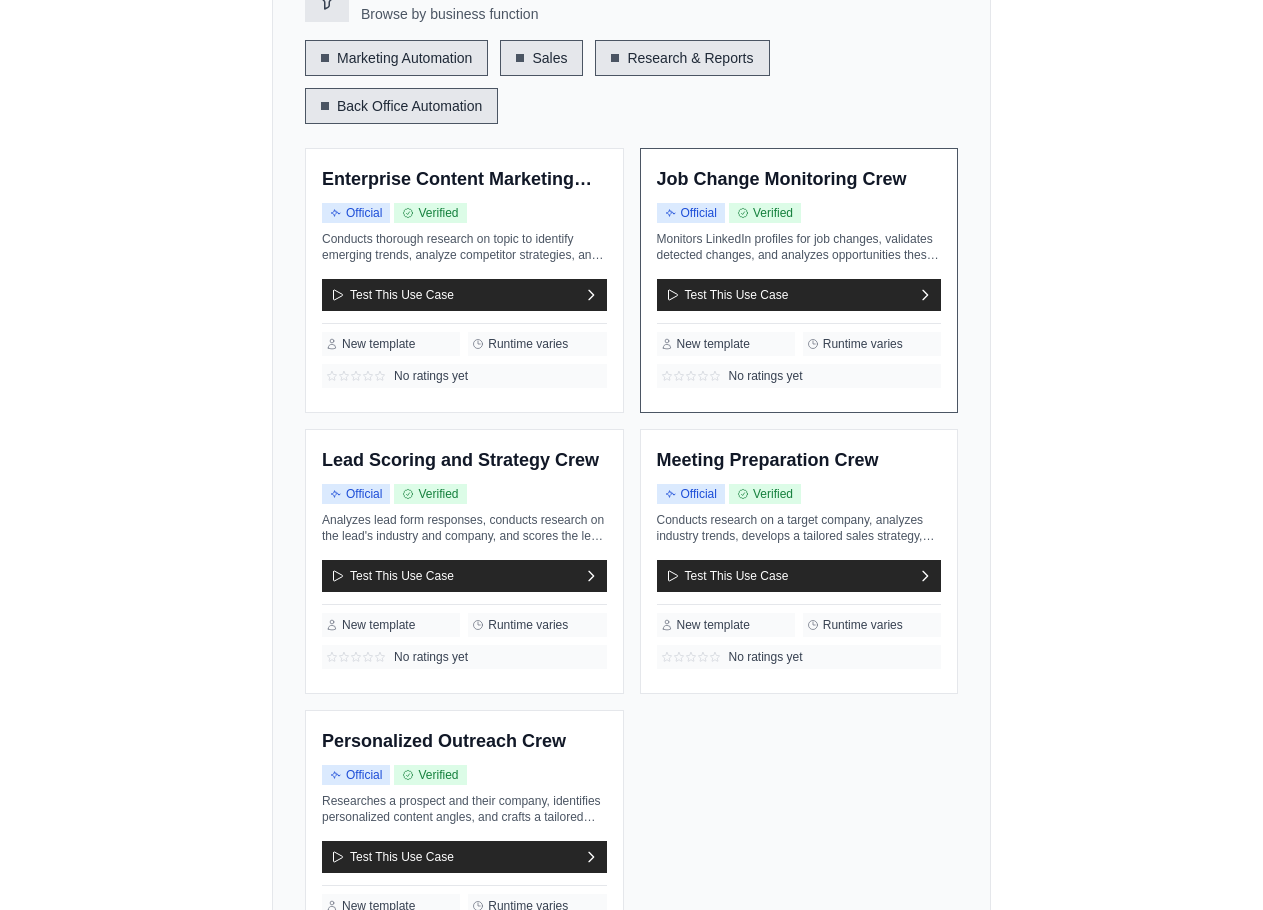 click on "Official
Verified" at bounding box center (799, 213) 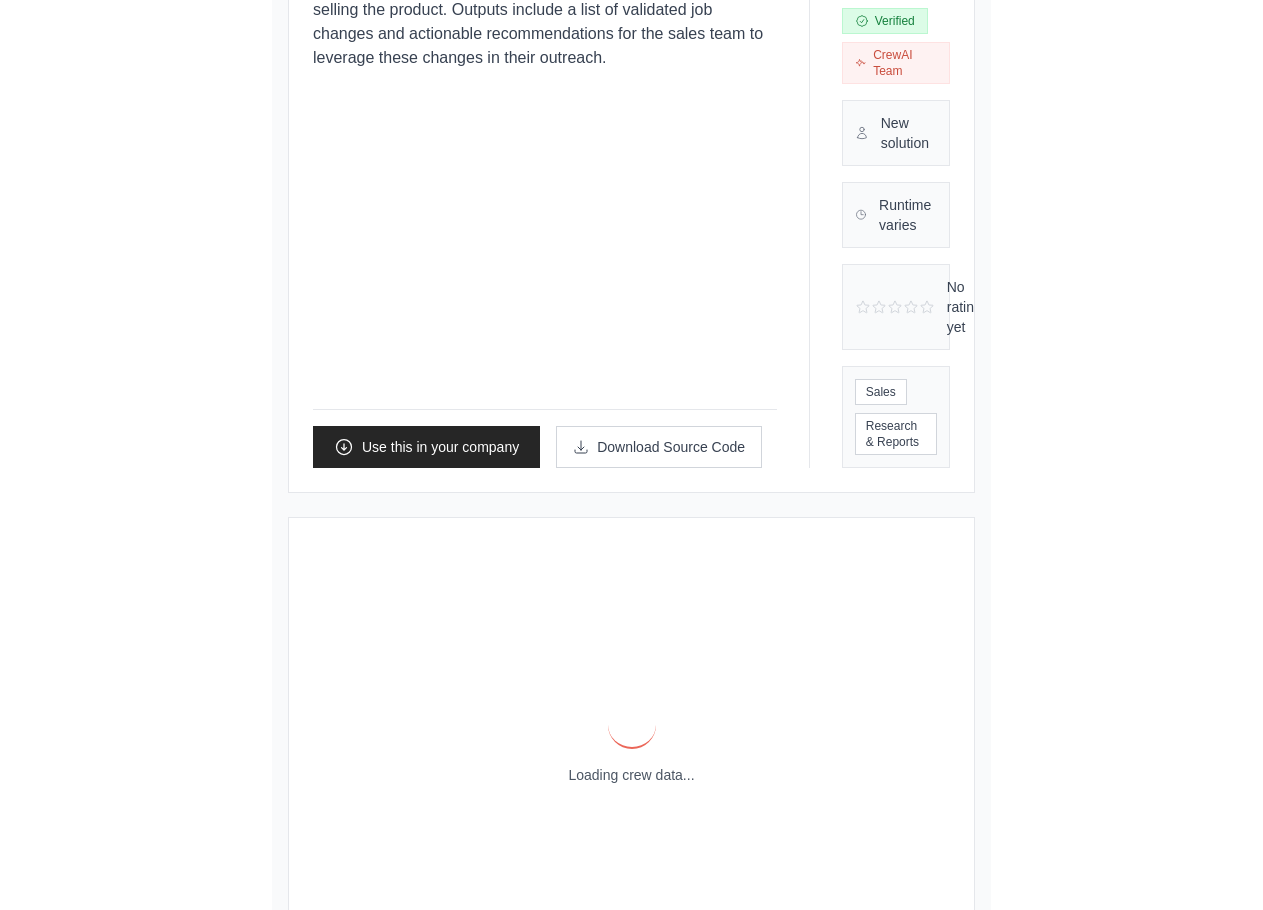 scroll, scrollTop: 0, scrollLeft: 0, axis: both 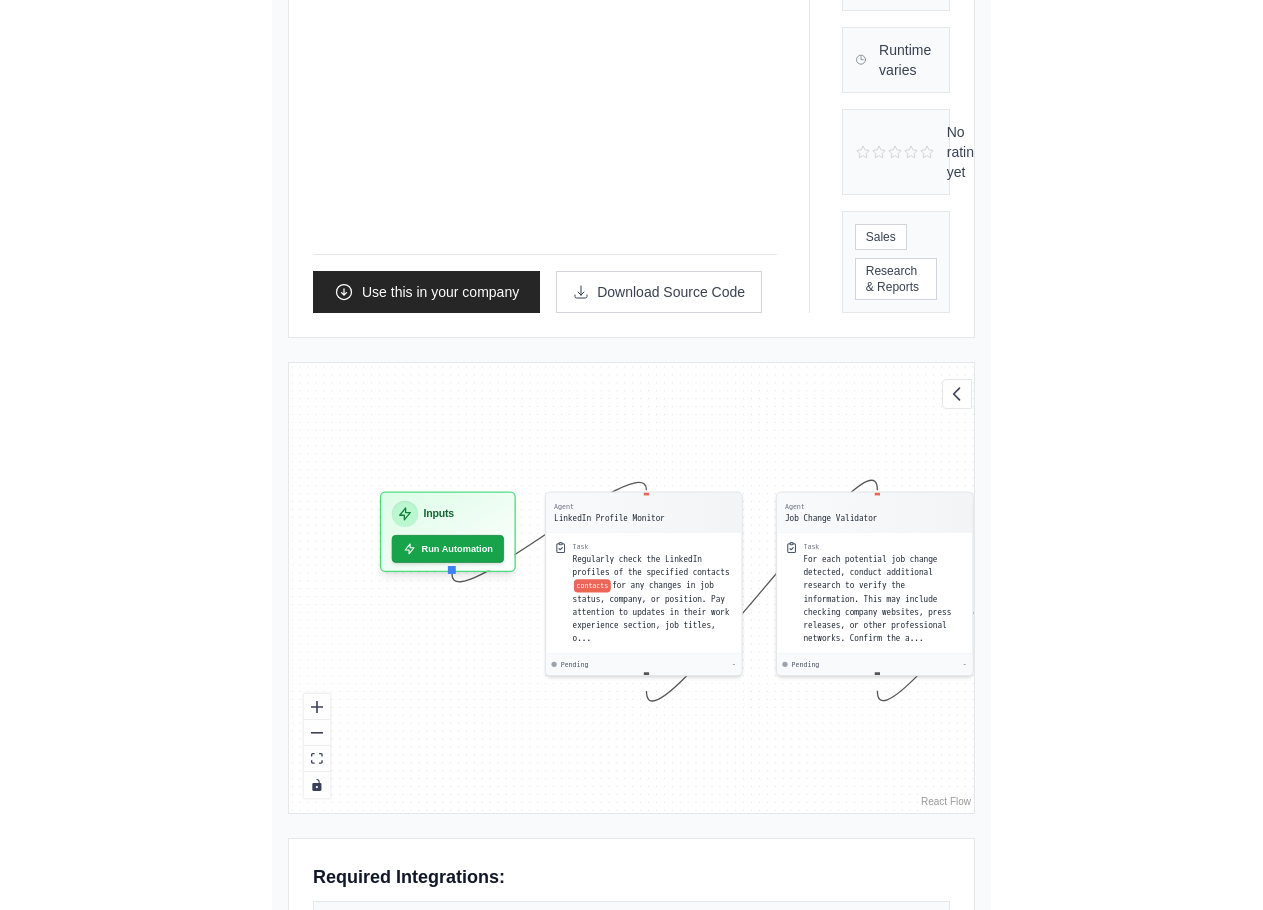 click on "Agent LinkedIn Profile Monitor Task Regularly check the LinkedIn profiles of the specified contacts  contacts  for any changes in job status, company, or position. Pay attention to updates in their work experience section, job titles, o... Pending - Agent Job Change Validator Task For each potential job change detected, conduct additional research to verify the information. This may include checking company websites, press releases, or other professional networks. Confirm the a... Pending - Agent Sales Opportunity Analyzer Task For each validated job change, analyze how this change might create a new opportunity for selling  our Product . Consider factors such as: - How the new role or company might benefit from {our Product... Pending - Inputs Run Automation Output Status:  Waiting No Result Yet" at bounding box center [631, 588] 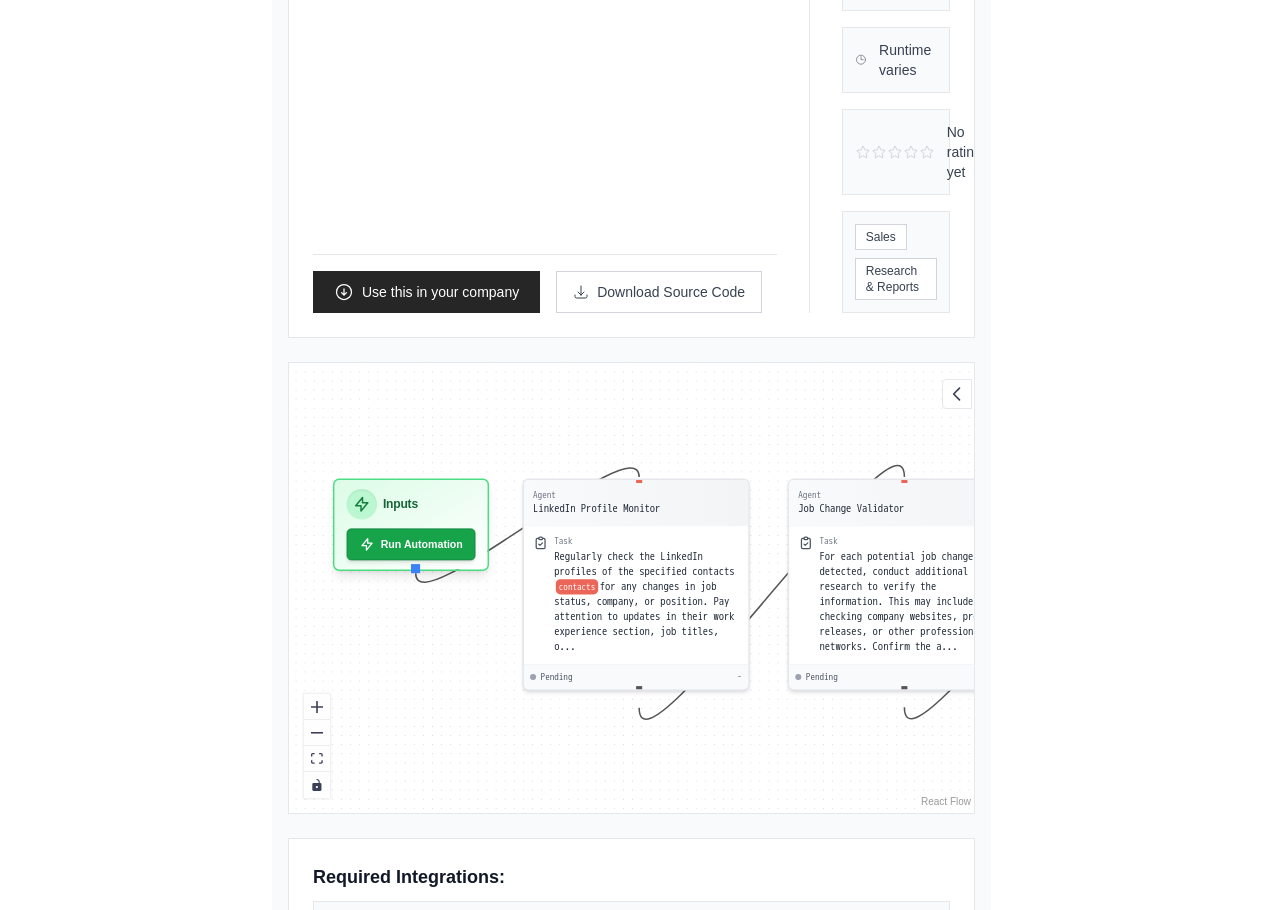 click on "For each validated job change, analyze how this change might create a new opportunity for selling" at bounding box center [1164, 576] 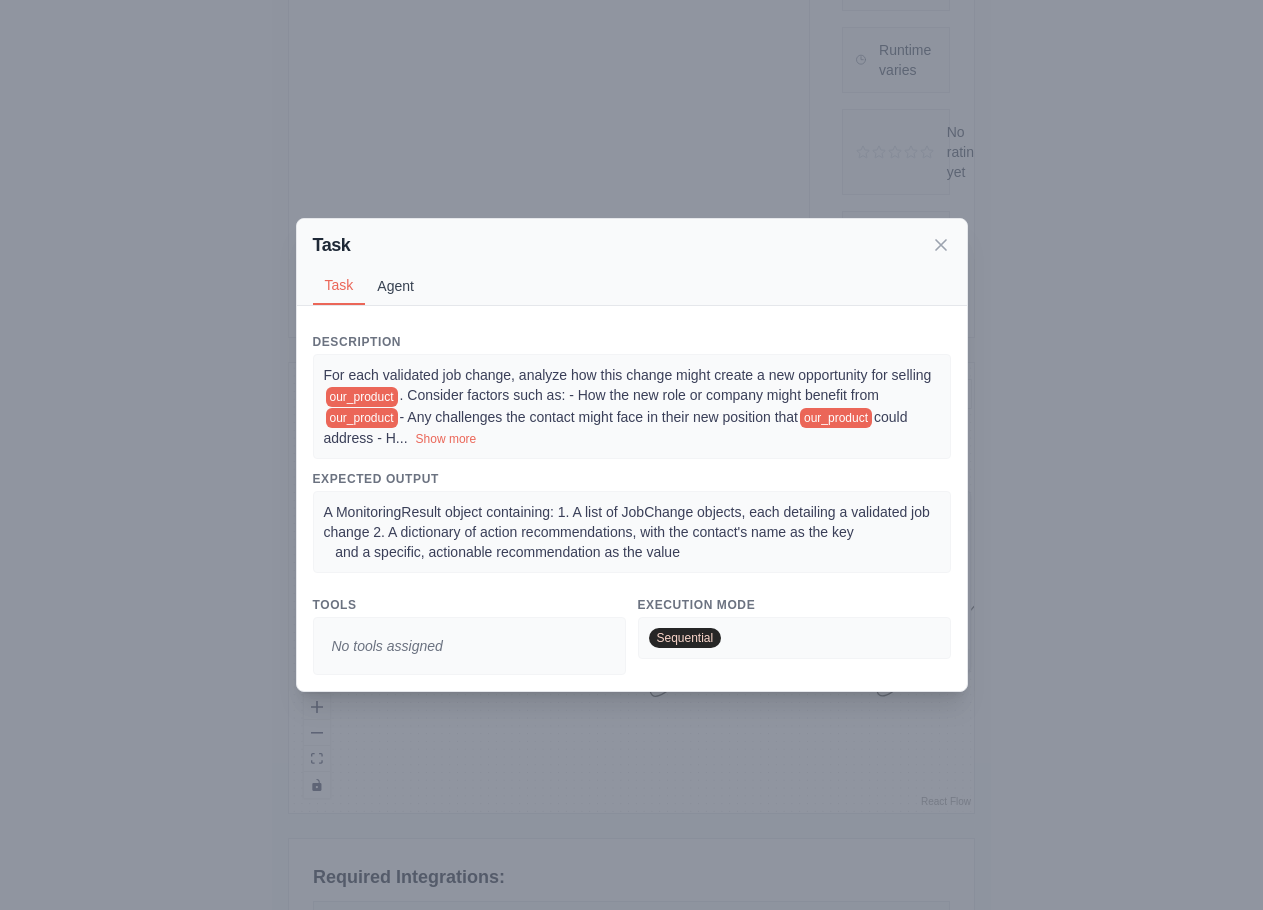 click on "Agent" at bounding box center [395, 286] 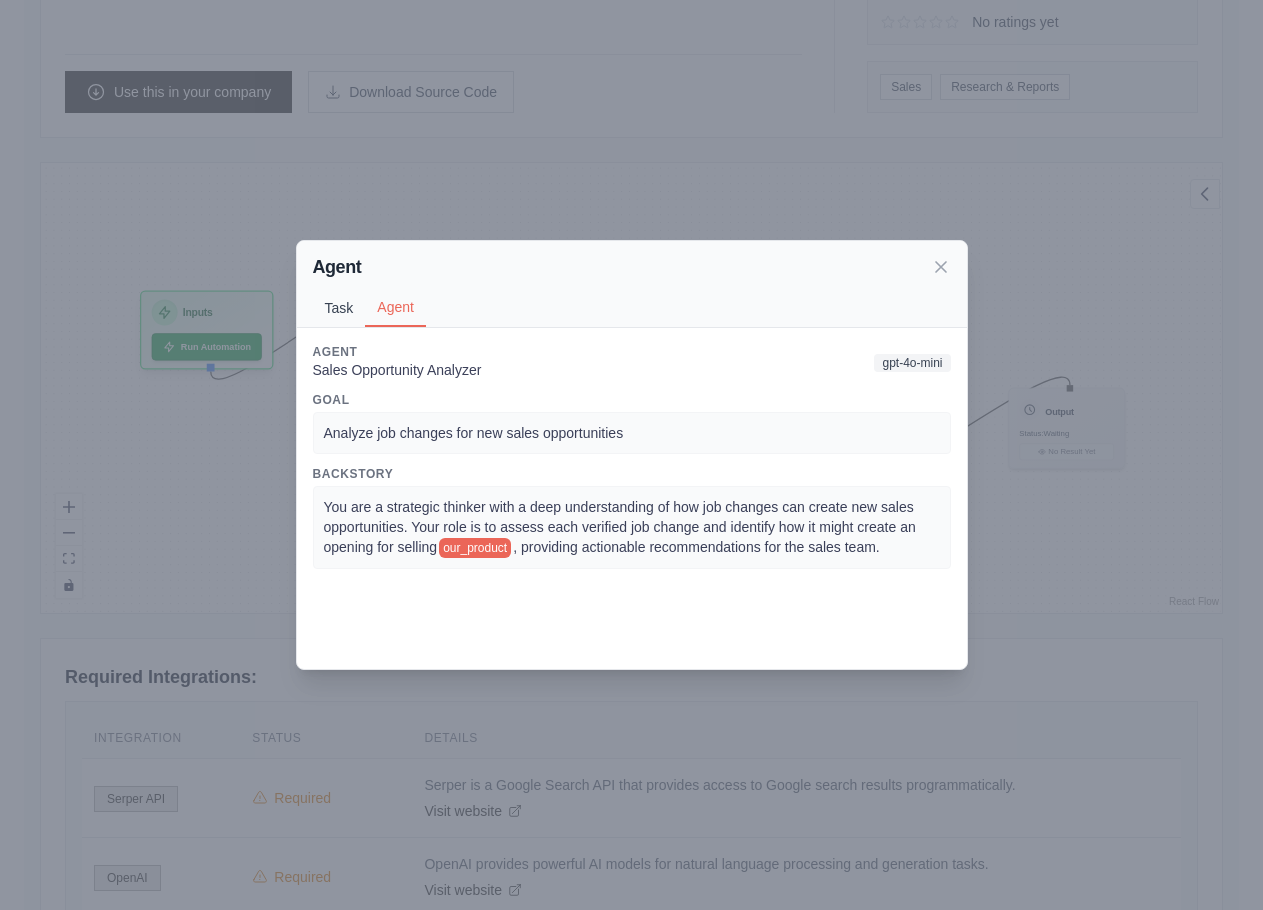 click on "Task" at bounding box center (339, 308) 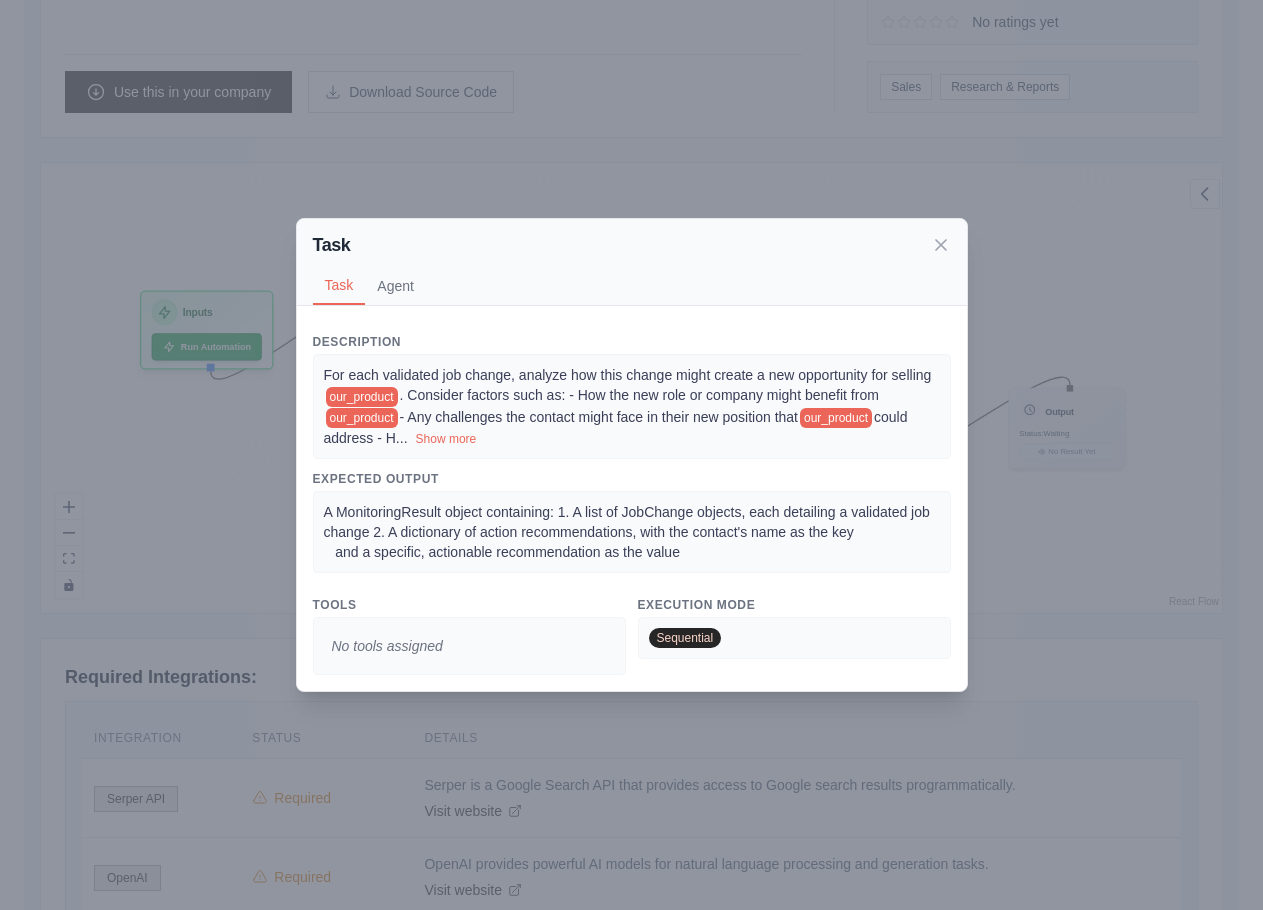 click on "No tools assigned" at bounding box center [469, 646] 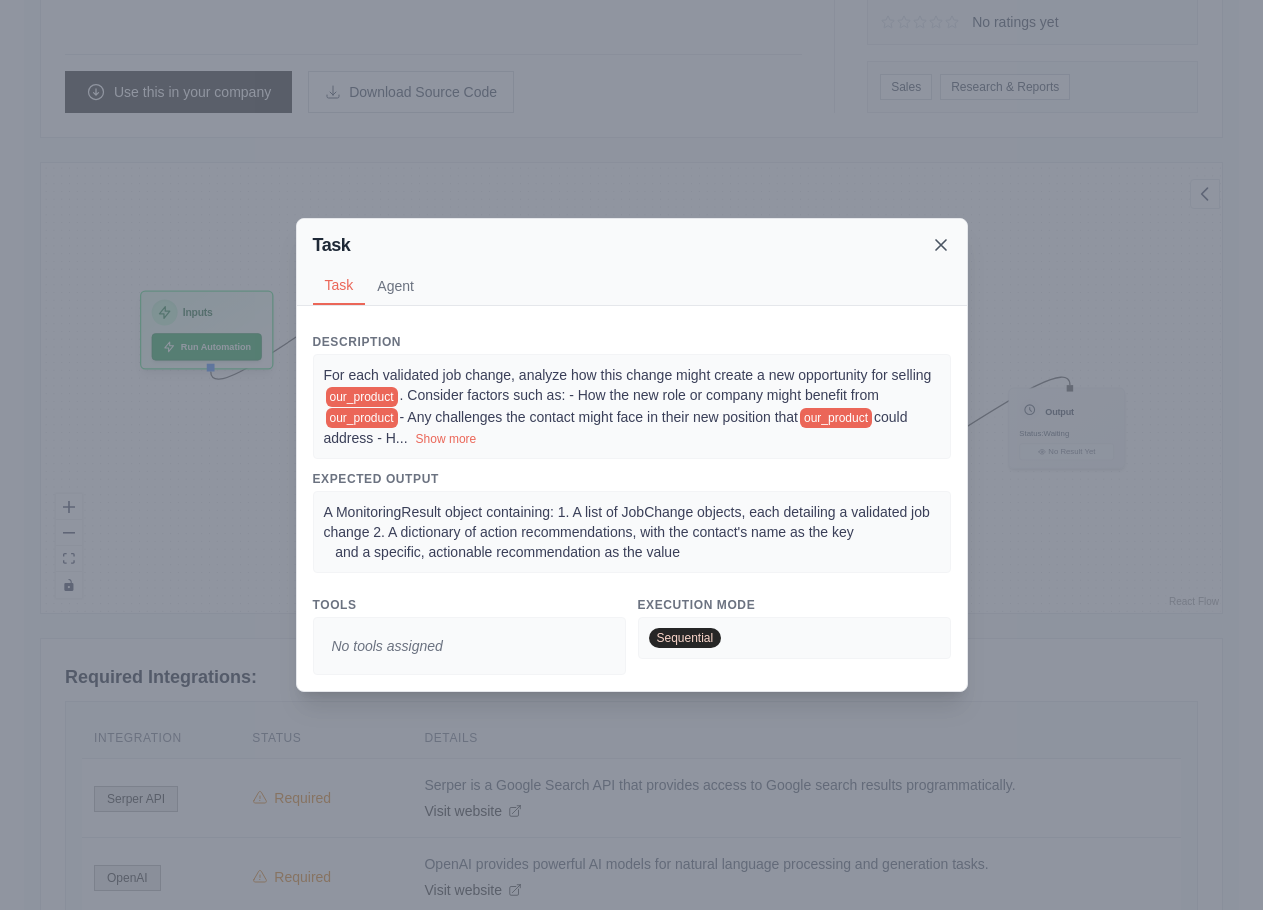 click 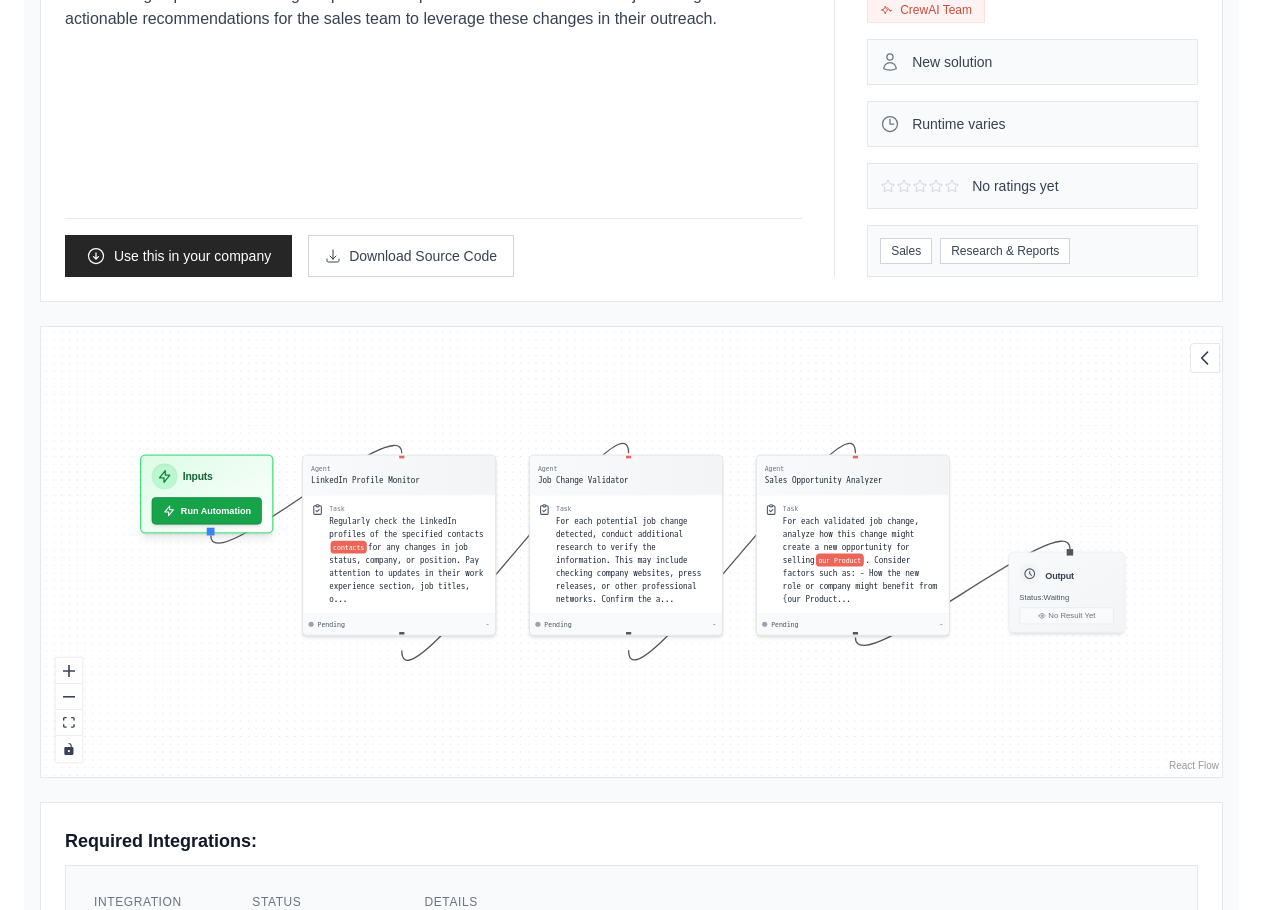 scroll, scrollTop: 155, scrollLeft: 0, axis: vertical 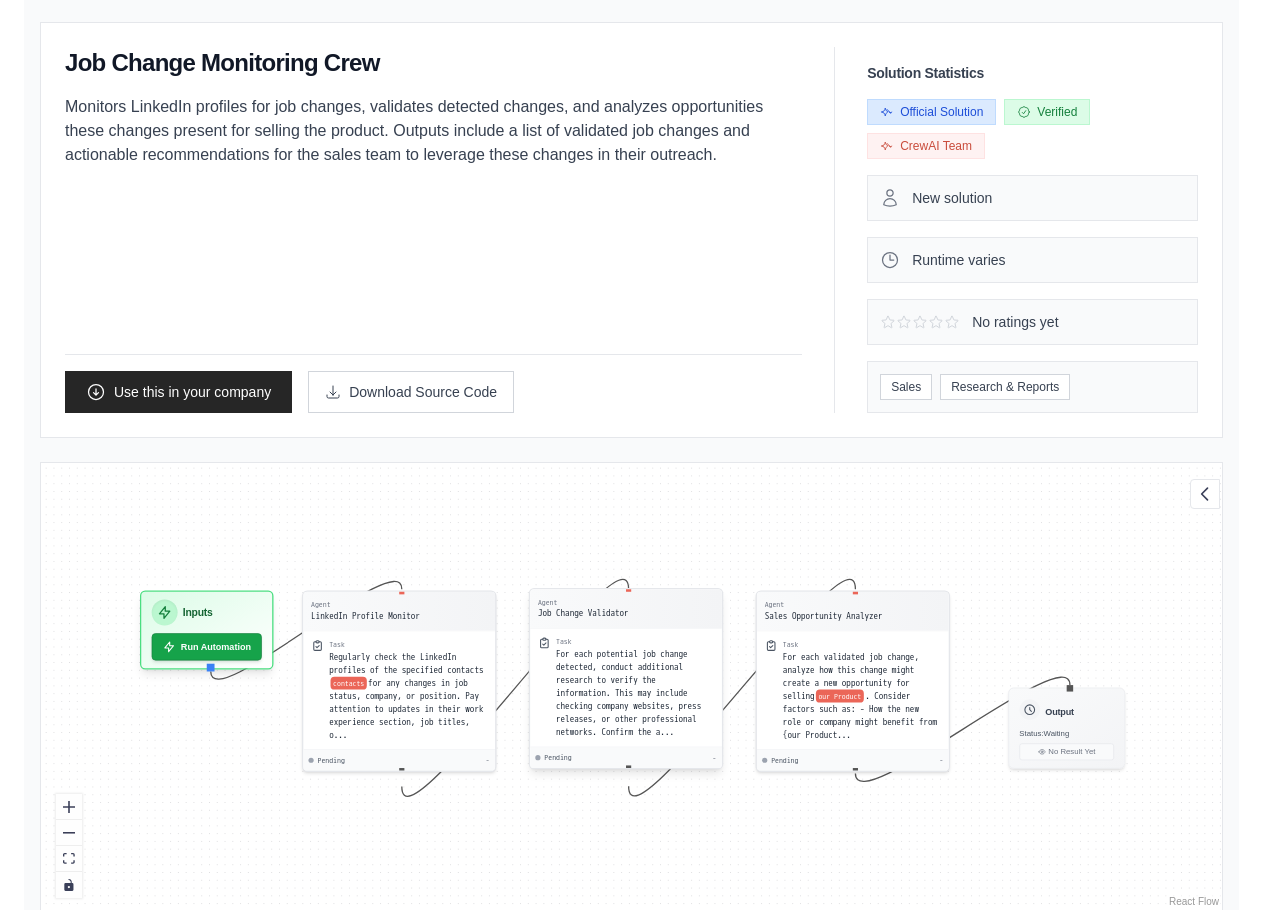 click on "For each potential job change detected, conduct additional research to verify the information. This may include checking company websites, press releases, or other professional networks. Confirm the a..." at bounding box center (628, 693) 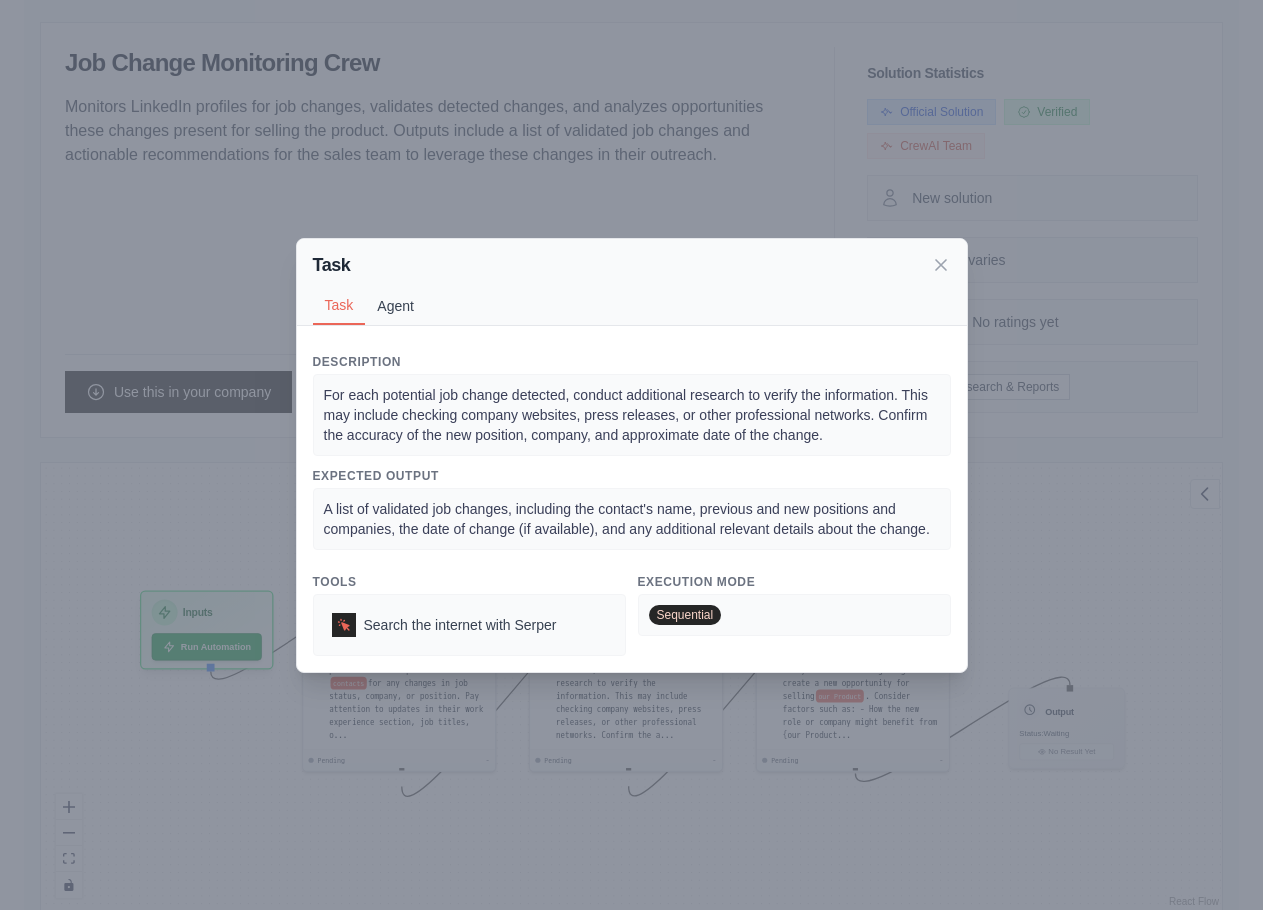 click on "Agent" at bounding box center (395, 306) 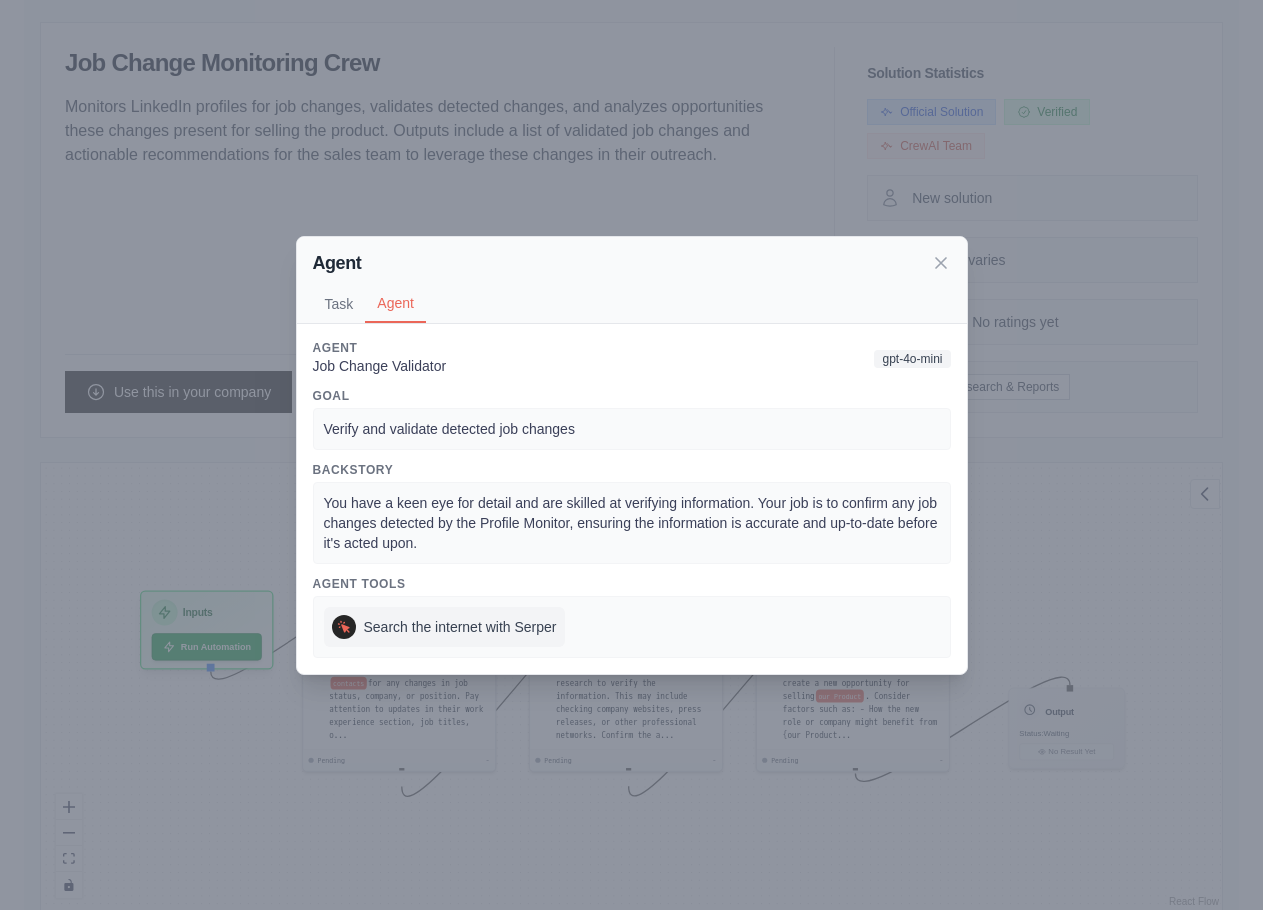 click on "Search the internet with Serper" at bounding box center (460, 627) 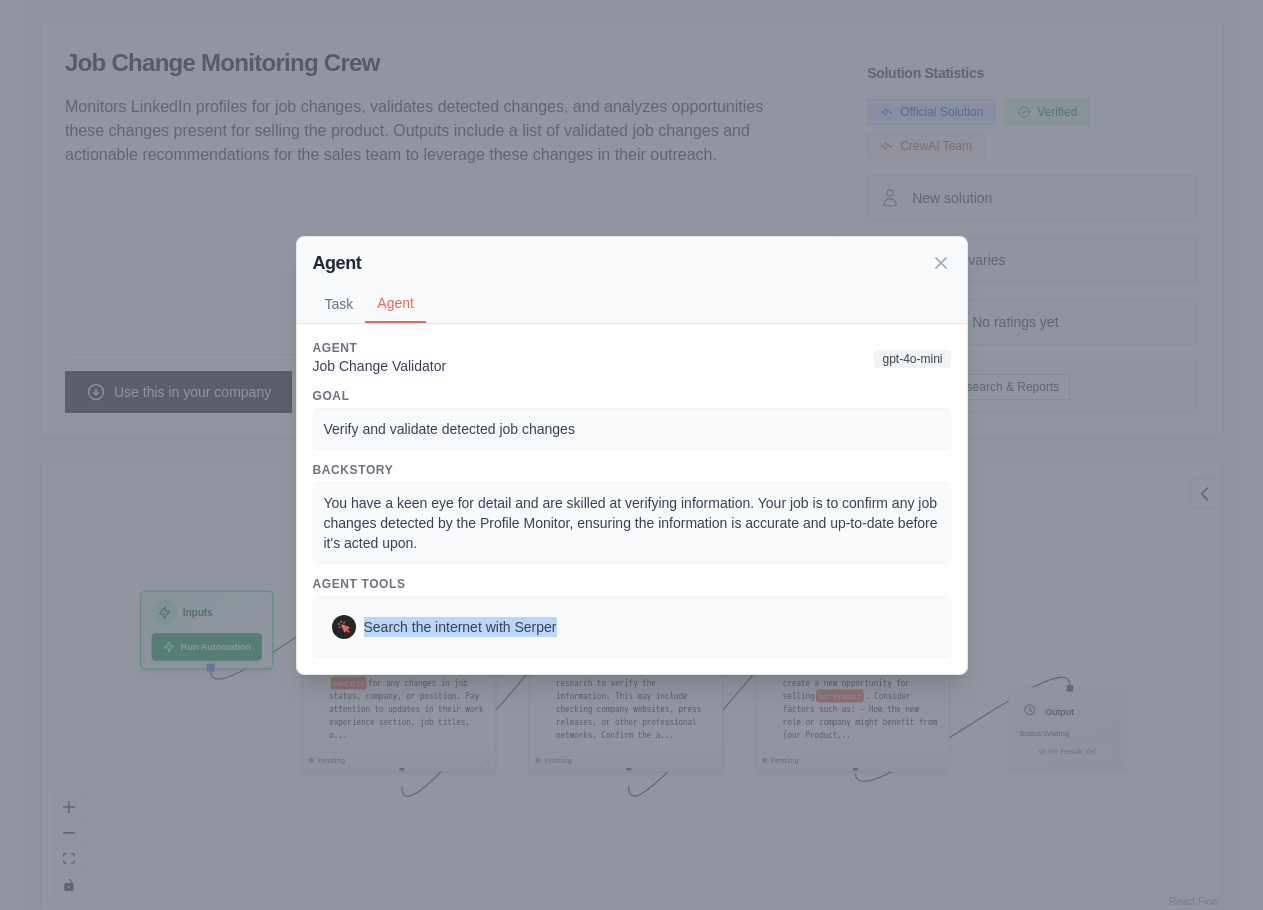 drag, startPoint x: 362, startPoint y: 632, endPoint x: 580, endPoint y: 633, distance: 218.00229 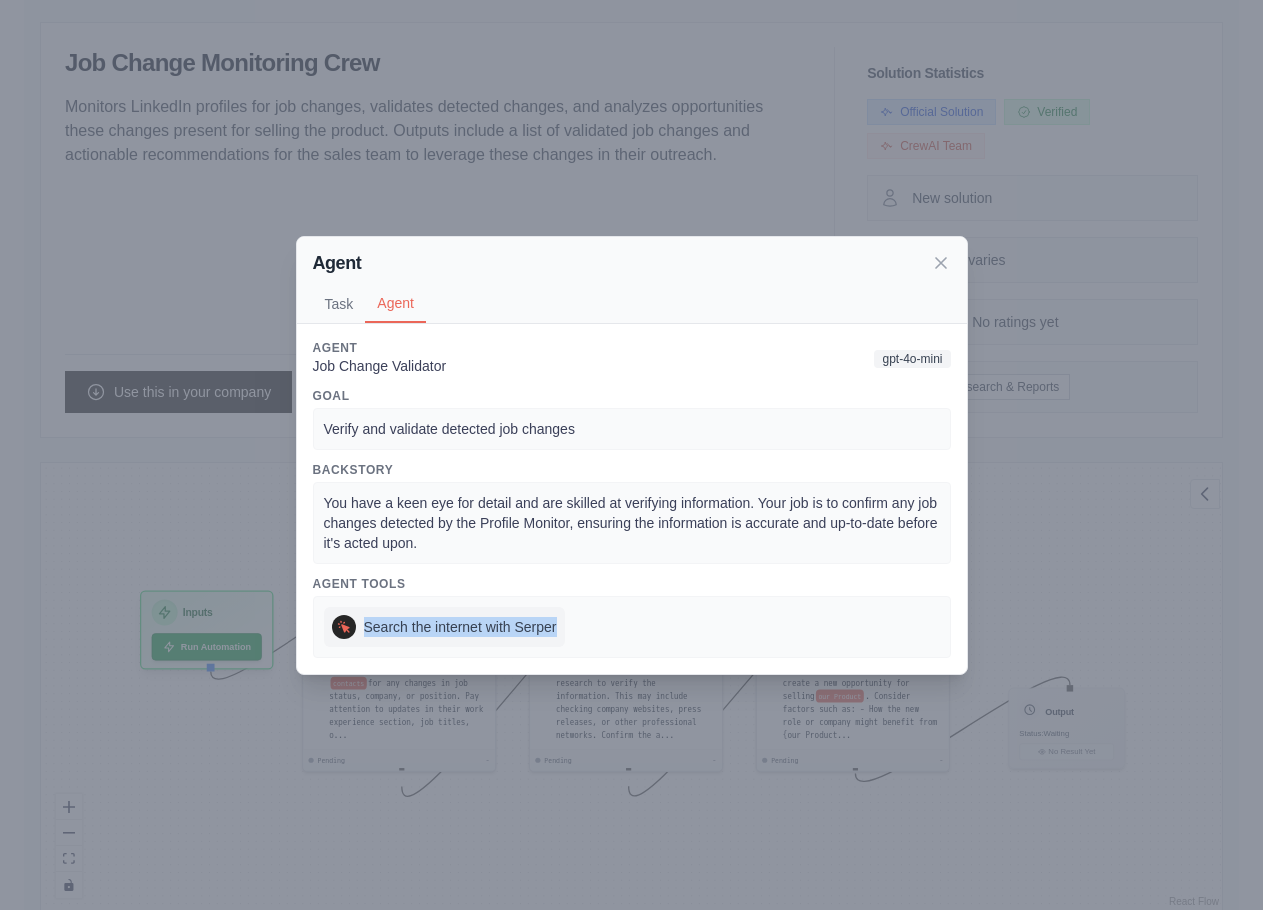 copy on "Search the internet with Serper" 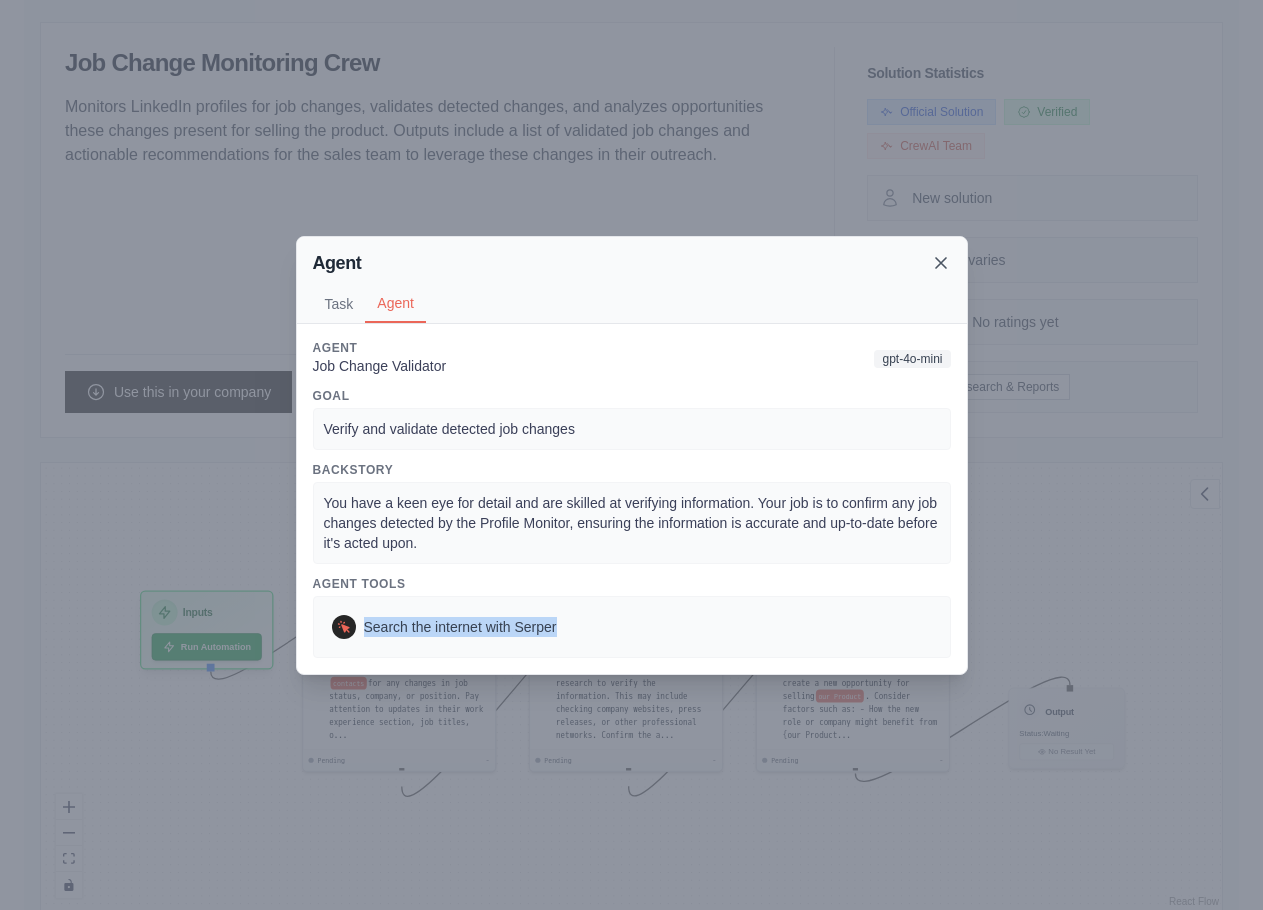 click 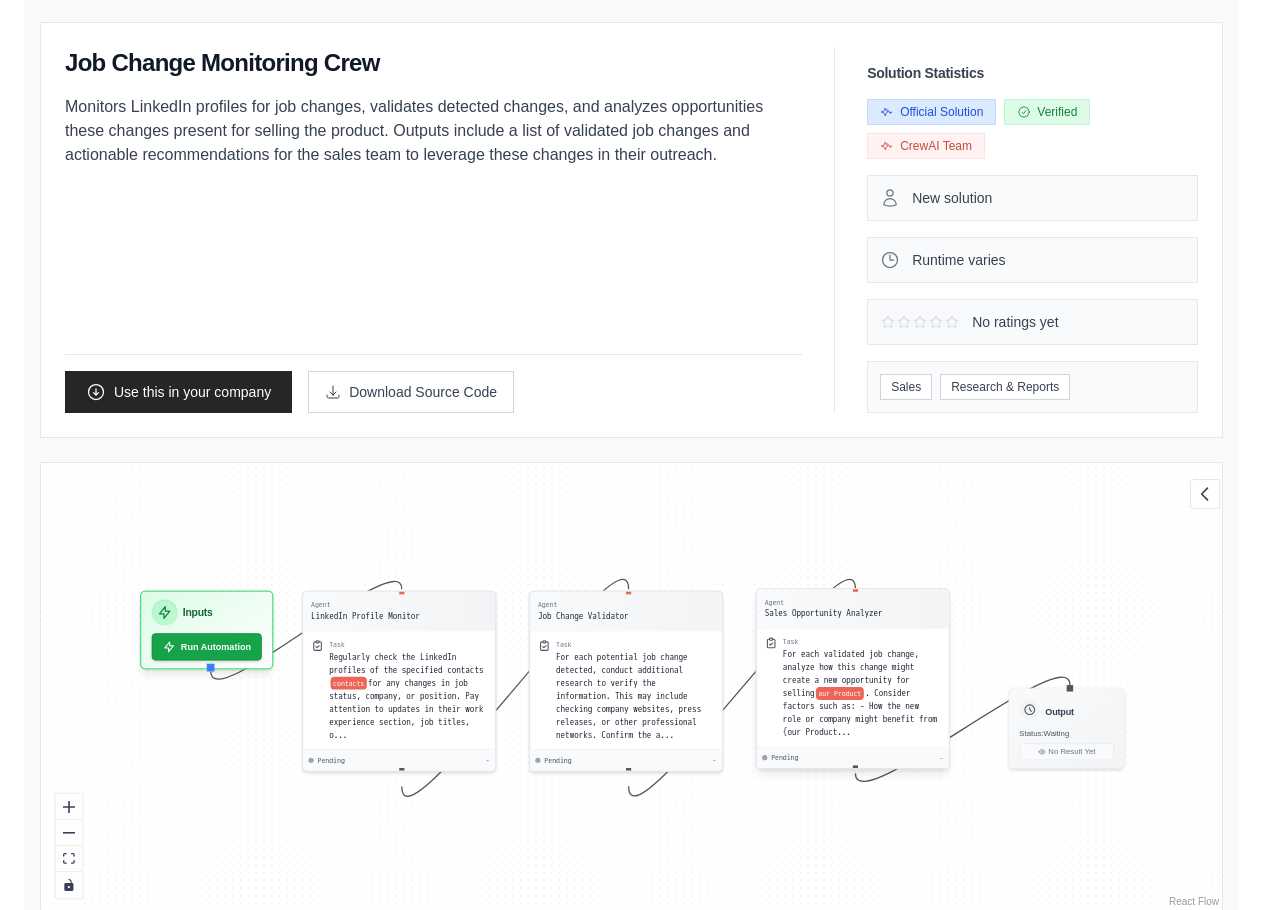 click on "For each validated job change, analyze how this change might create a new opportunity for selling" at bounding box center (851, 674) 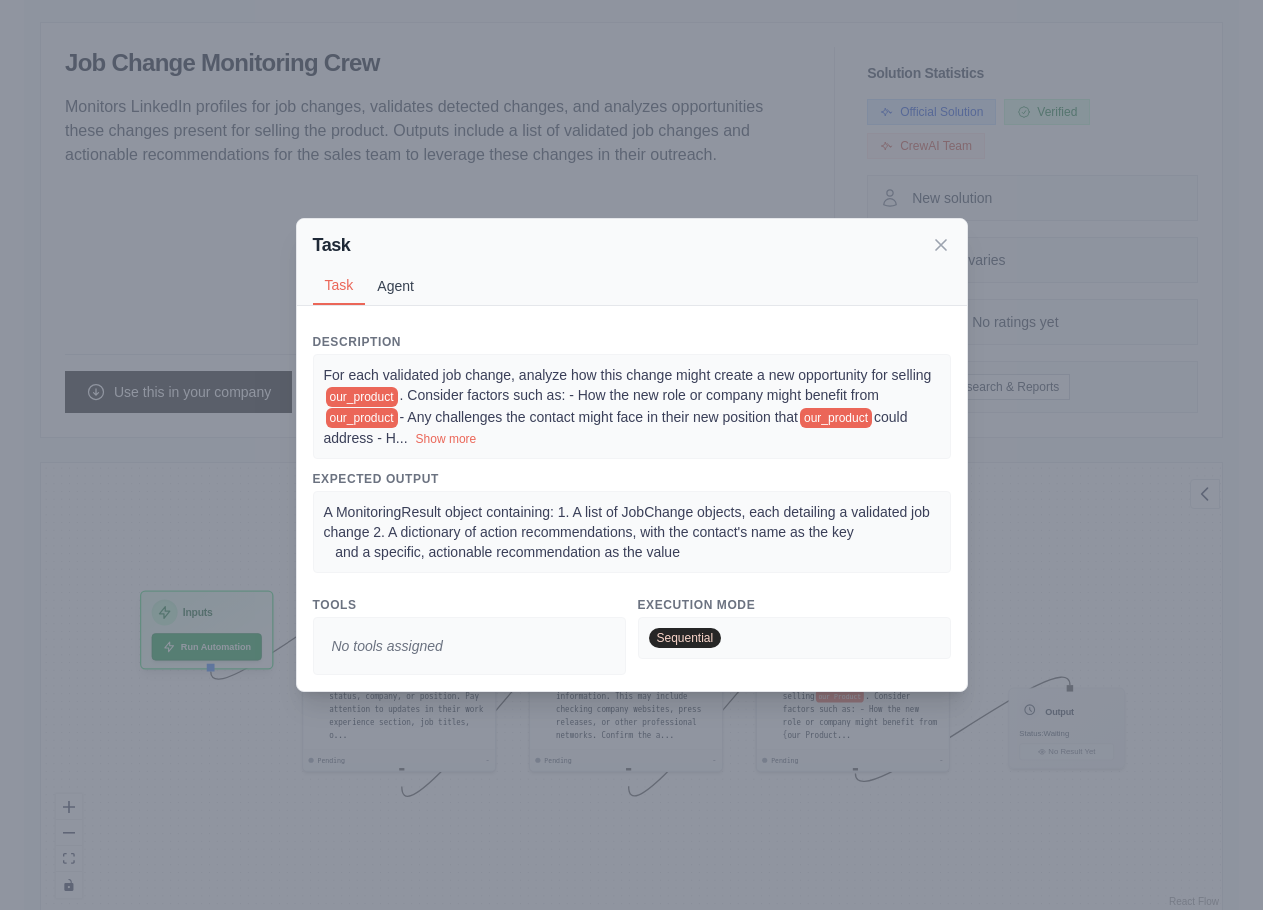 click on "Agent" at bounding box center [395, 286] 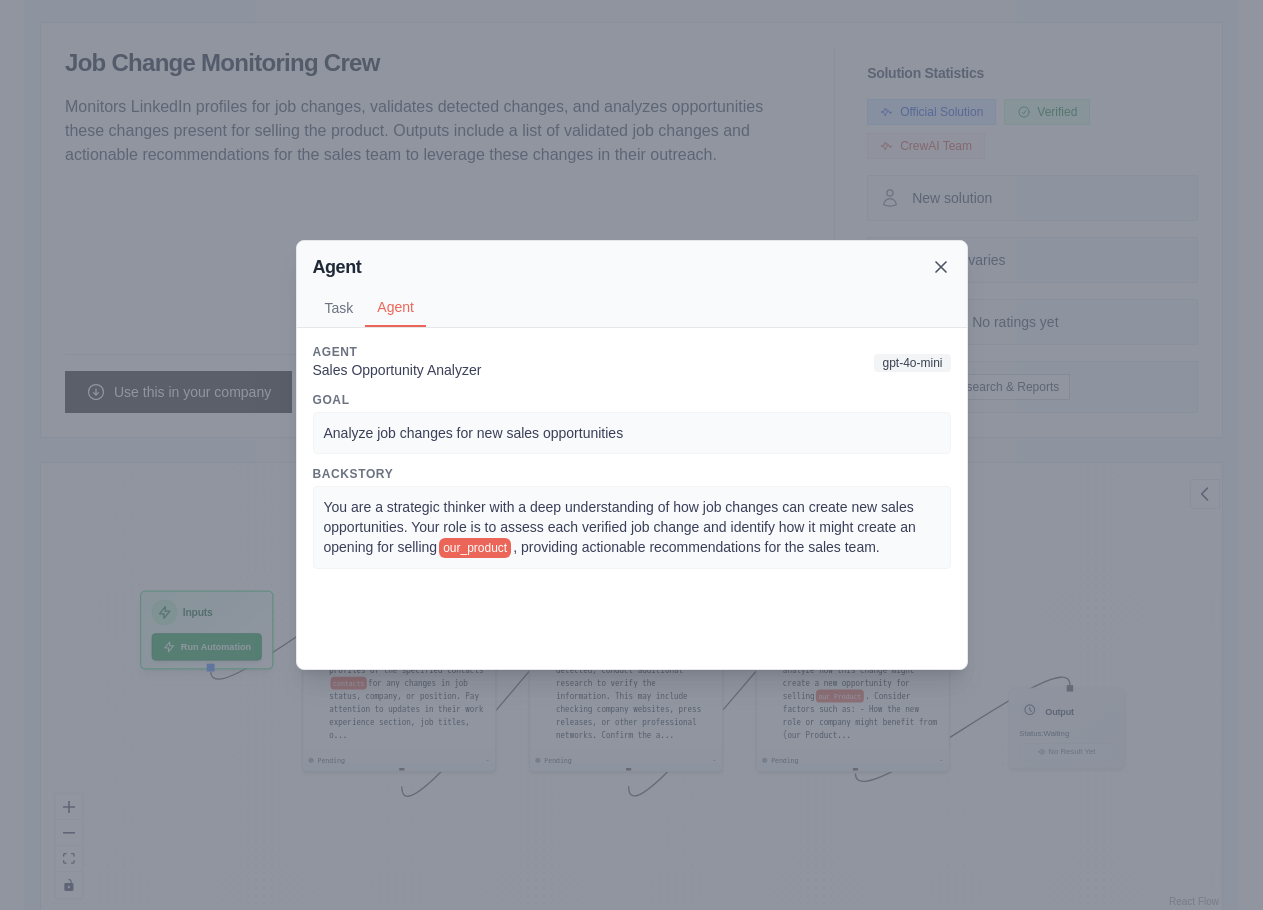 click 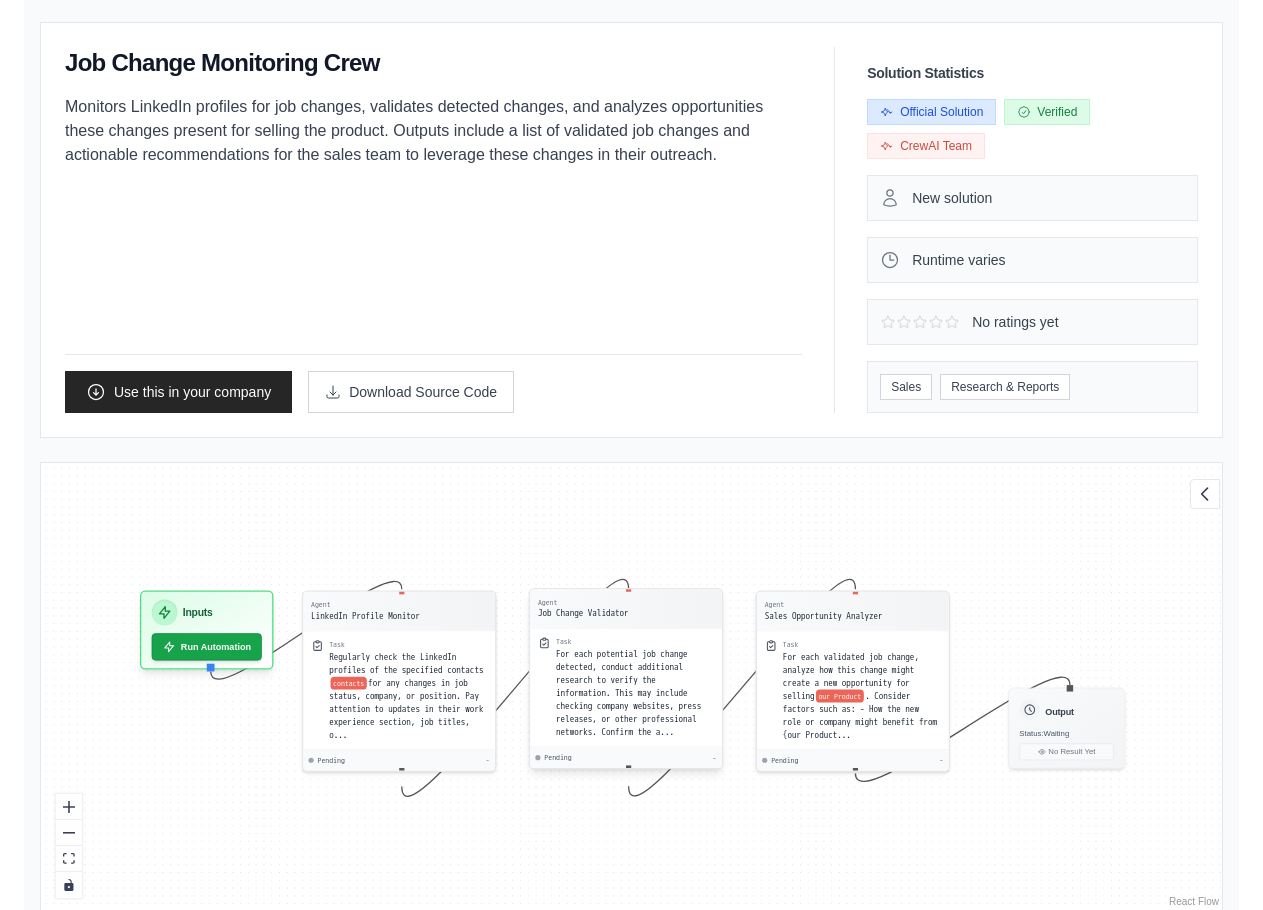 click on "Task" at bounding box center [635, 642] 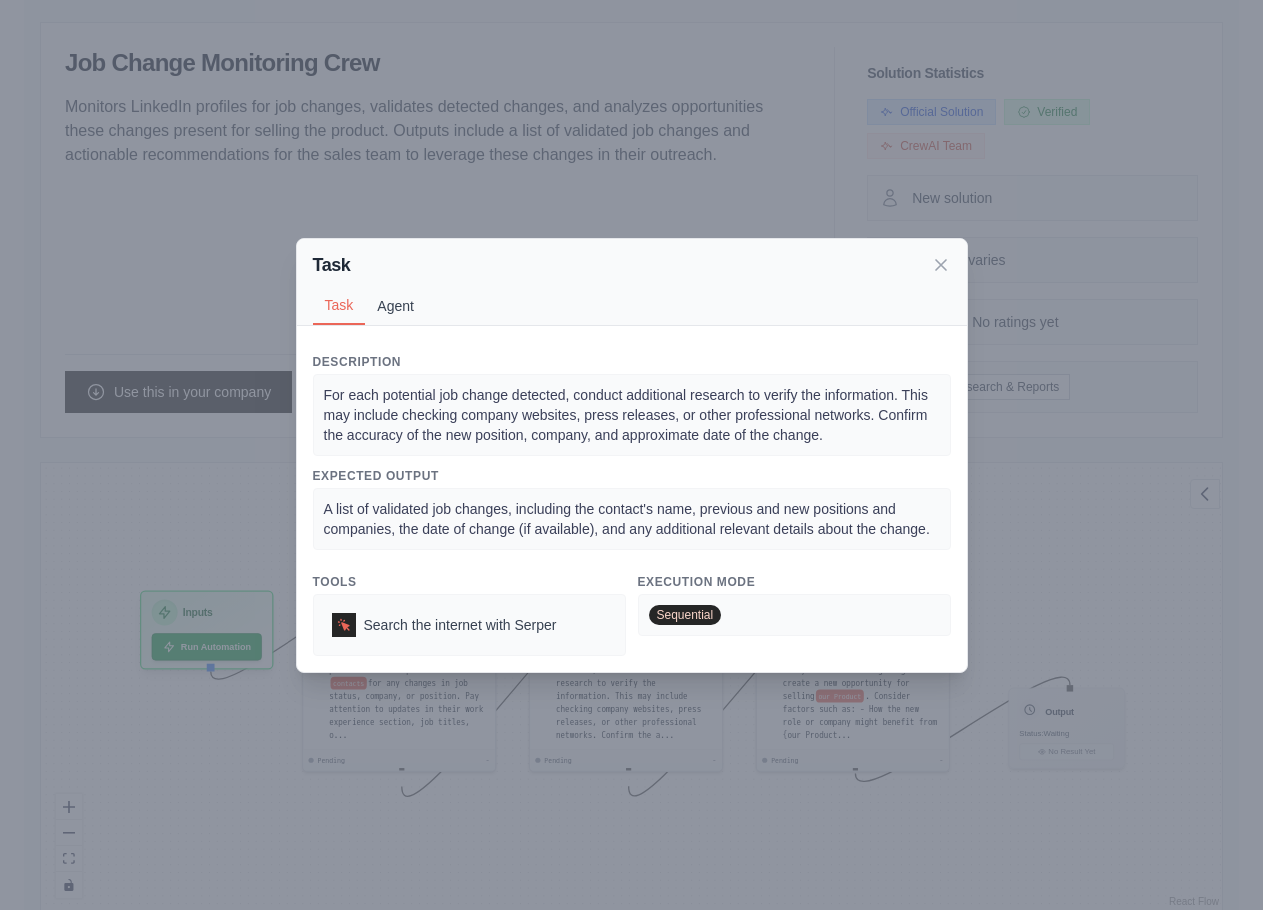 click on "Agent" at bounding box center (395, 306) 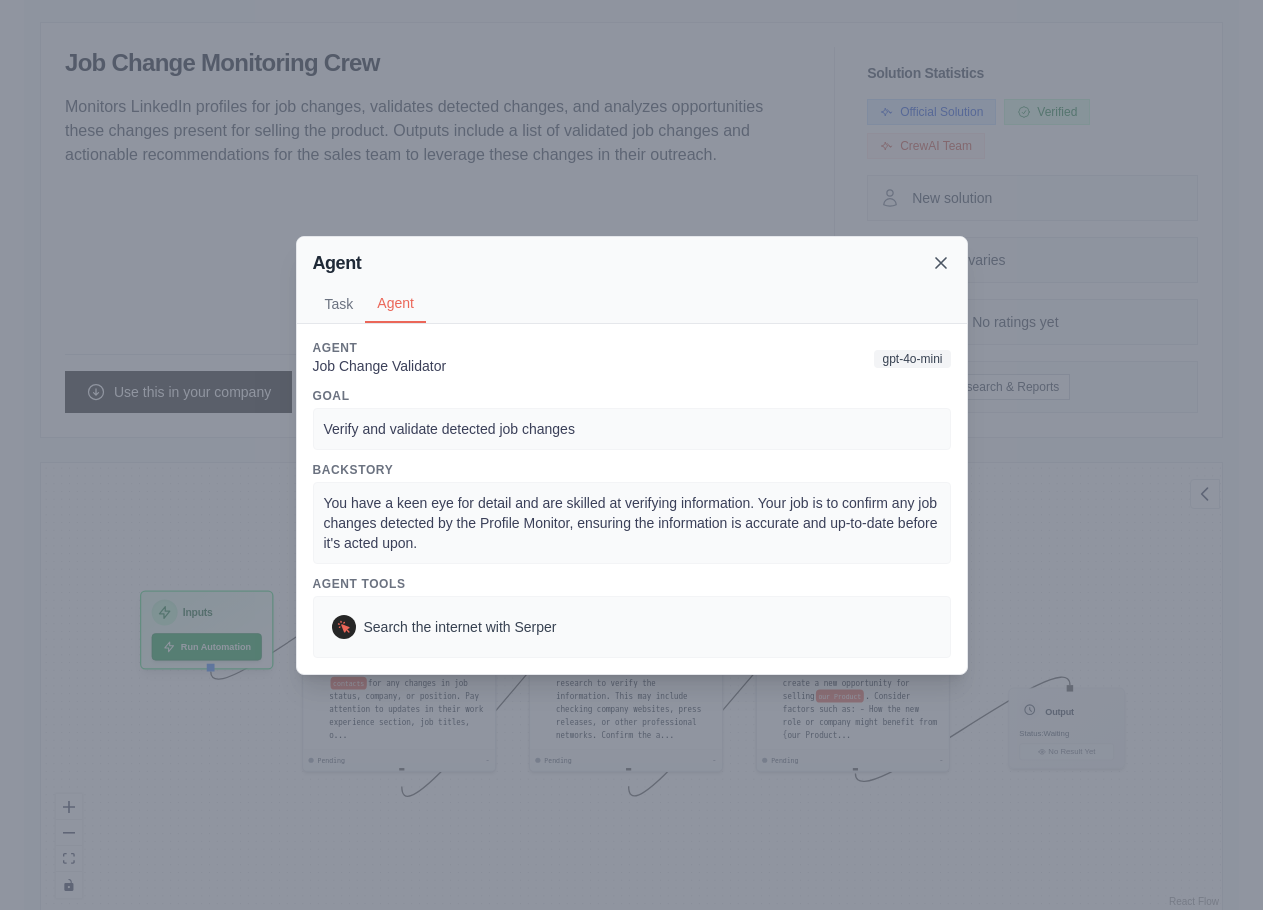 click 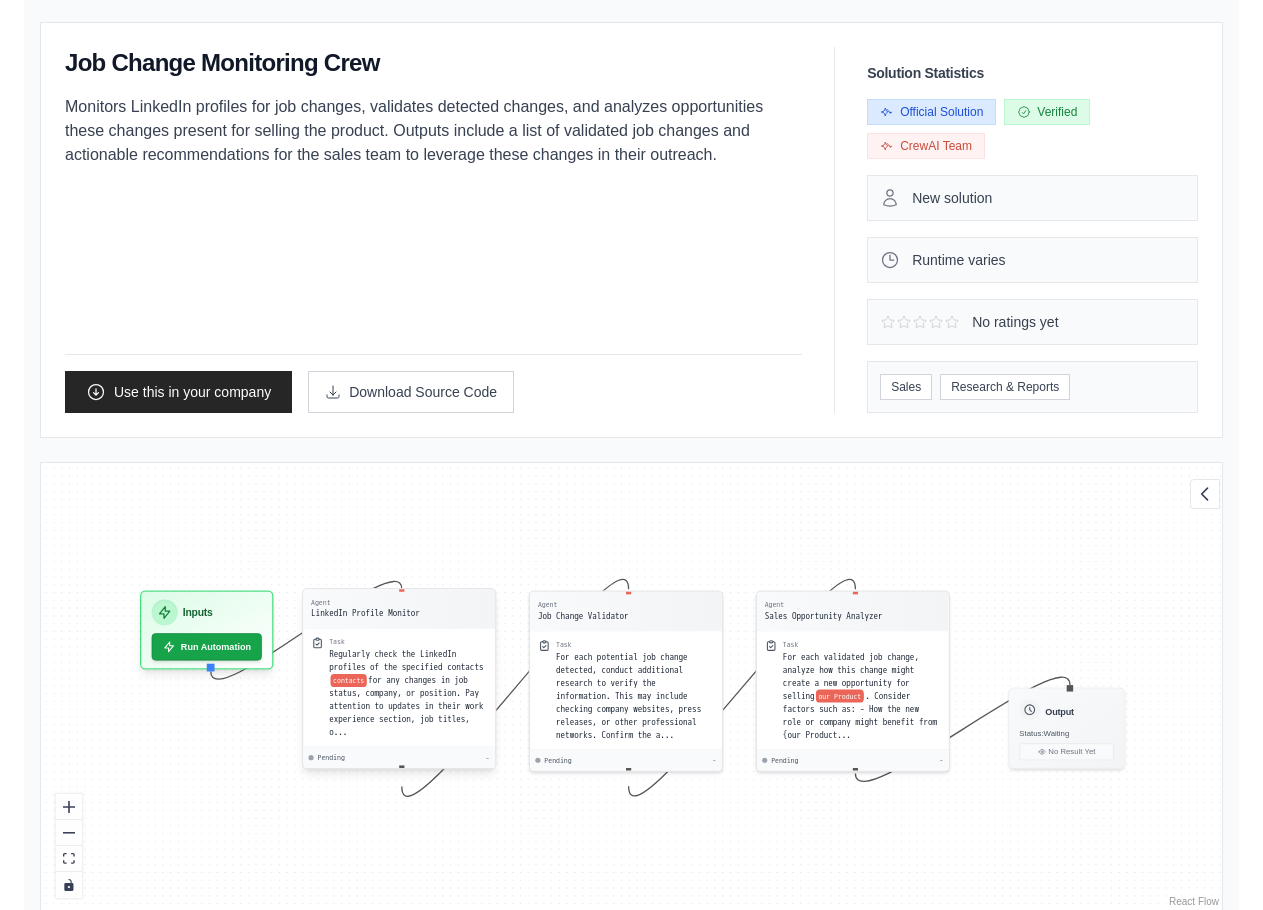 click on "Task Regularly check the LinkedIn profiles of the specified contacts  contacts  for any changes in job status, company, or position. Pay attention to updates in their work experience section, job titles, o..." at bounding box center (399, 687) 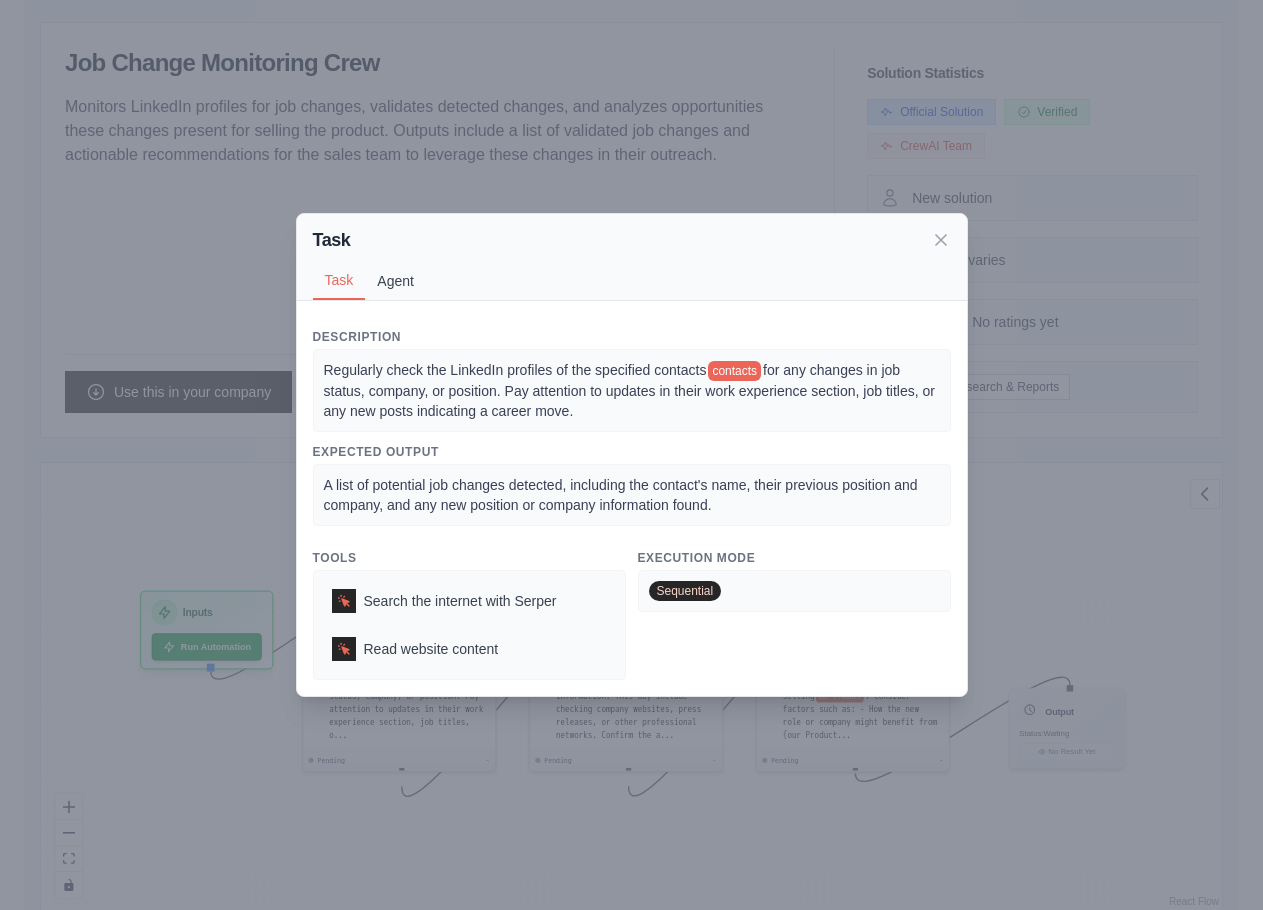 click on "Agent" at bounding box center [395, 281] 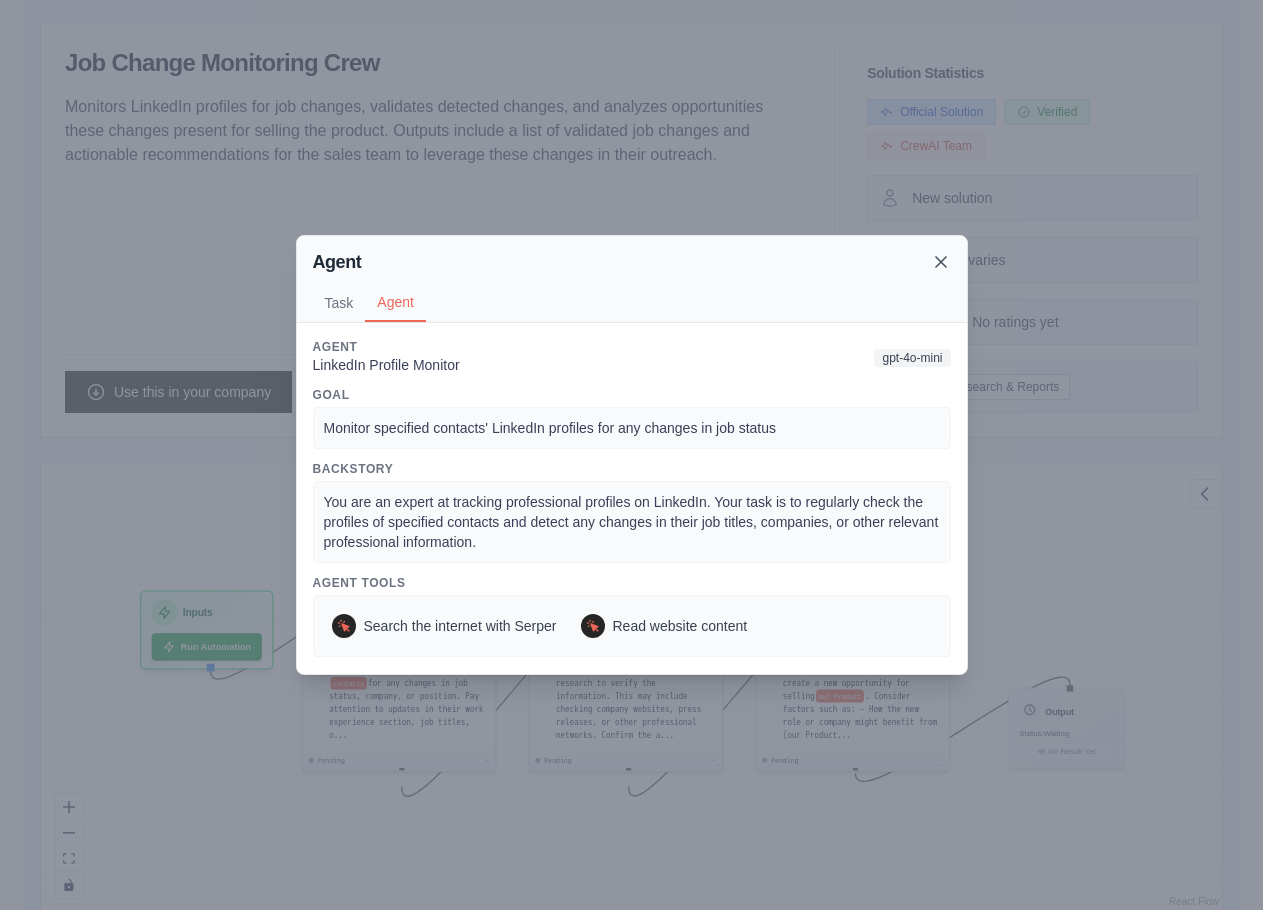 click 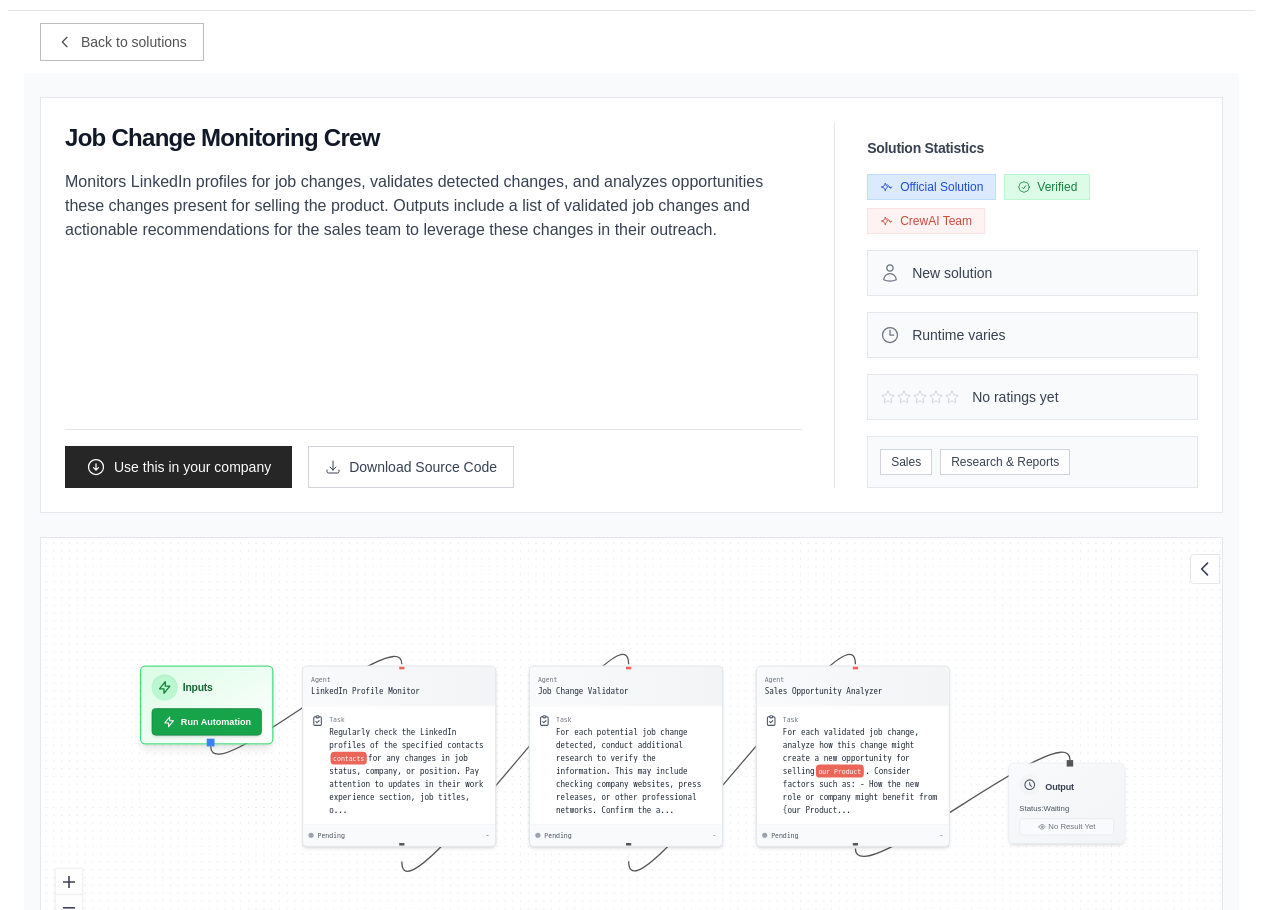 scroll, scrollTop: 0, scrollLeft: 0, axis: both 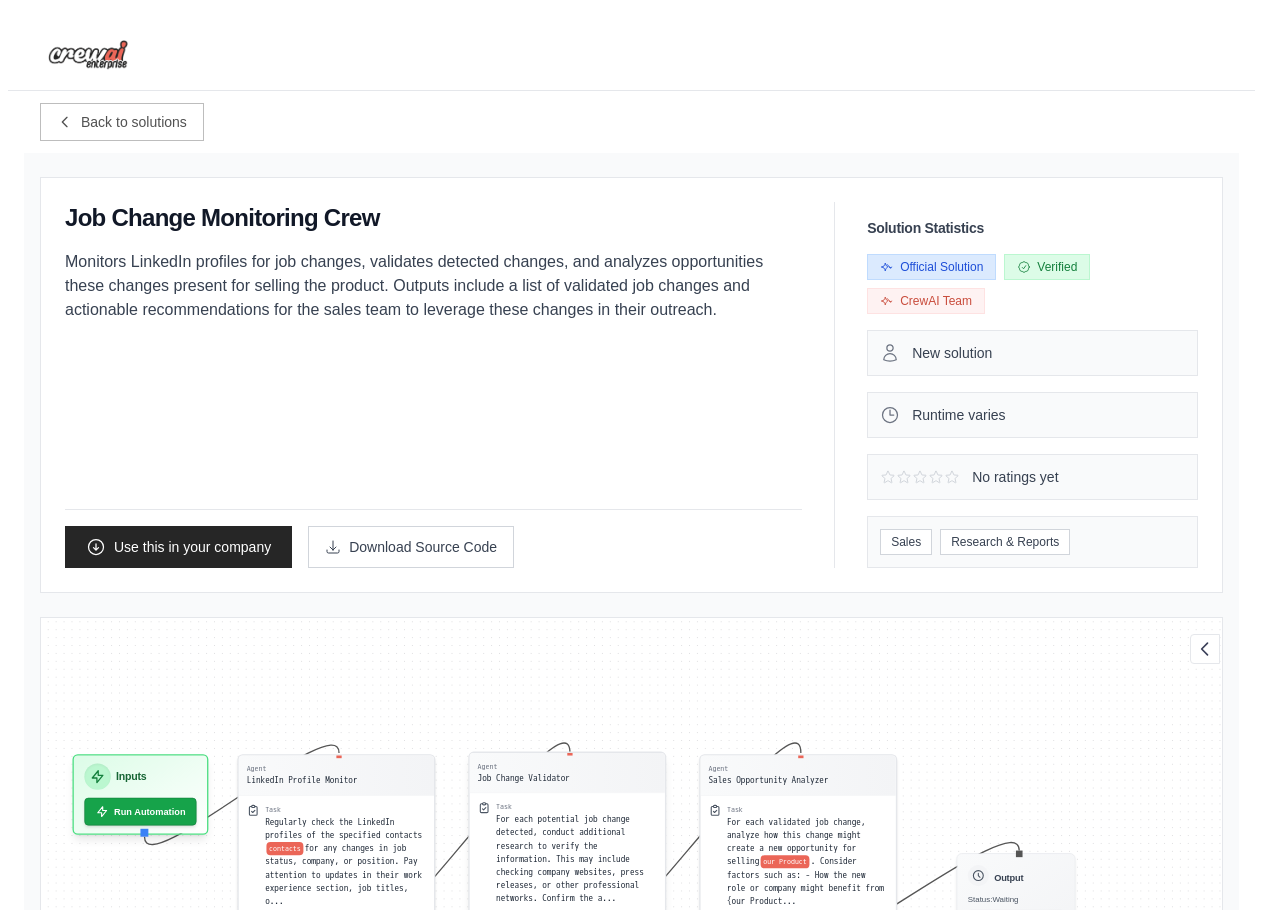 click on "For each potential job change detected, conduct additional research to verify the information. This may include checking company websites, press releases, or other professional networks. Confirm the a..." at bounding box center [570, 859] 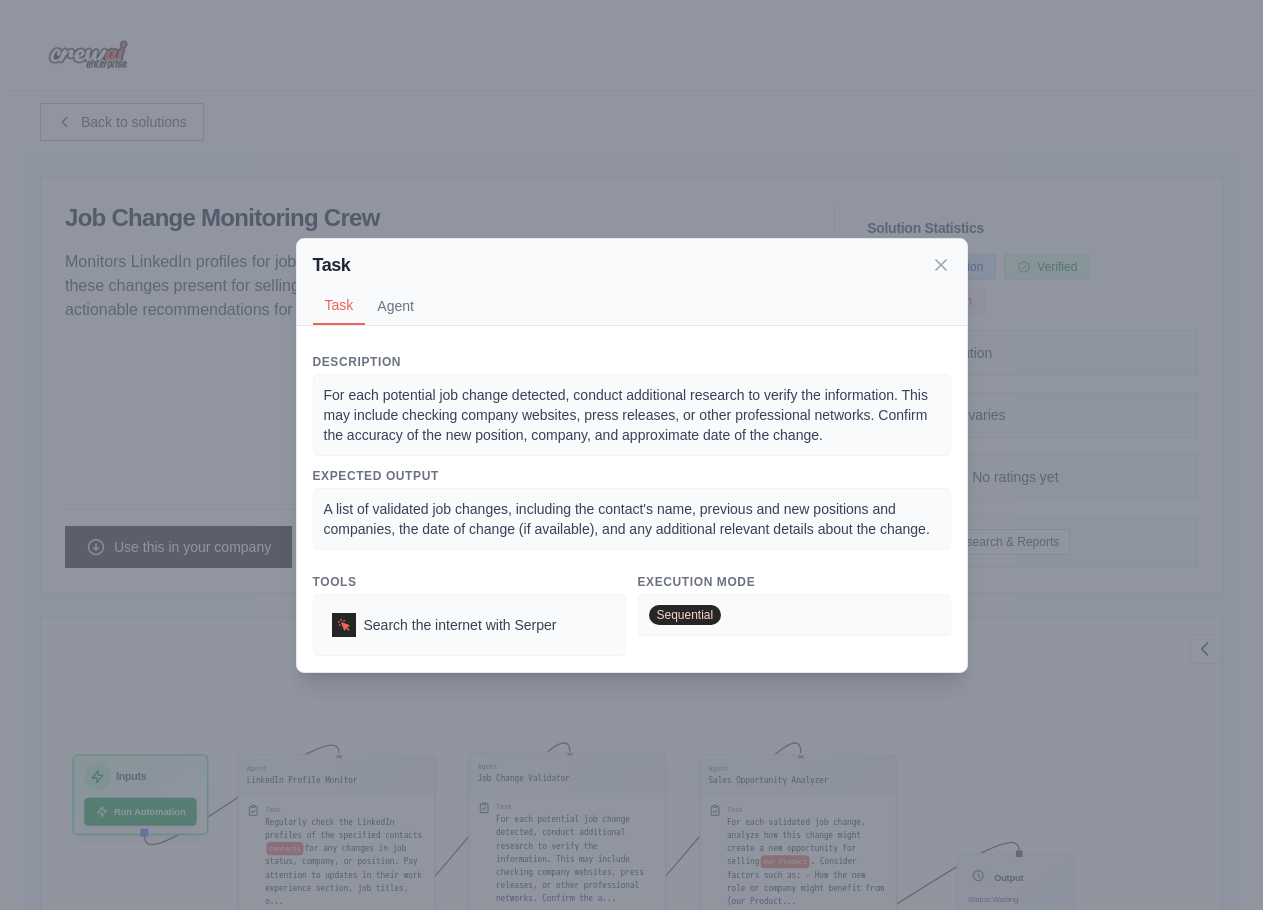 click on "Task Task Agent Description For each potential job change detected, conduct additional research to verify the information. This may include checking company websites, press releases, or other professional networks. Confirm the accuracy of the new position, company, and approximate date of the change.
Expected Output A list of validated job changes, including the contact's name, previous and new positions and companies, the date of change (if available), and any additional relevant details about the change.
Tools Search the internet with Serper Execution Mode Sequential Agent Job Change Validator gpt-4o-mini Goal Verify and validate detected job changes Backstory You have a keen eye for detail and are skilled at verifying information. Your job is to confirm any job changes detected by the Profile Monitor, ensuring the information is accurate and up-to-date before it's acted upon.
Agent Tools Search the internet with Serper" at bounding box center (631, 455) 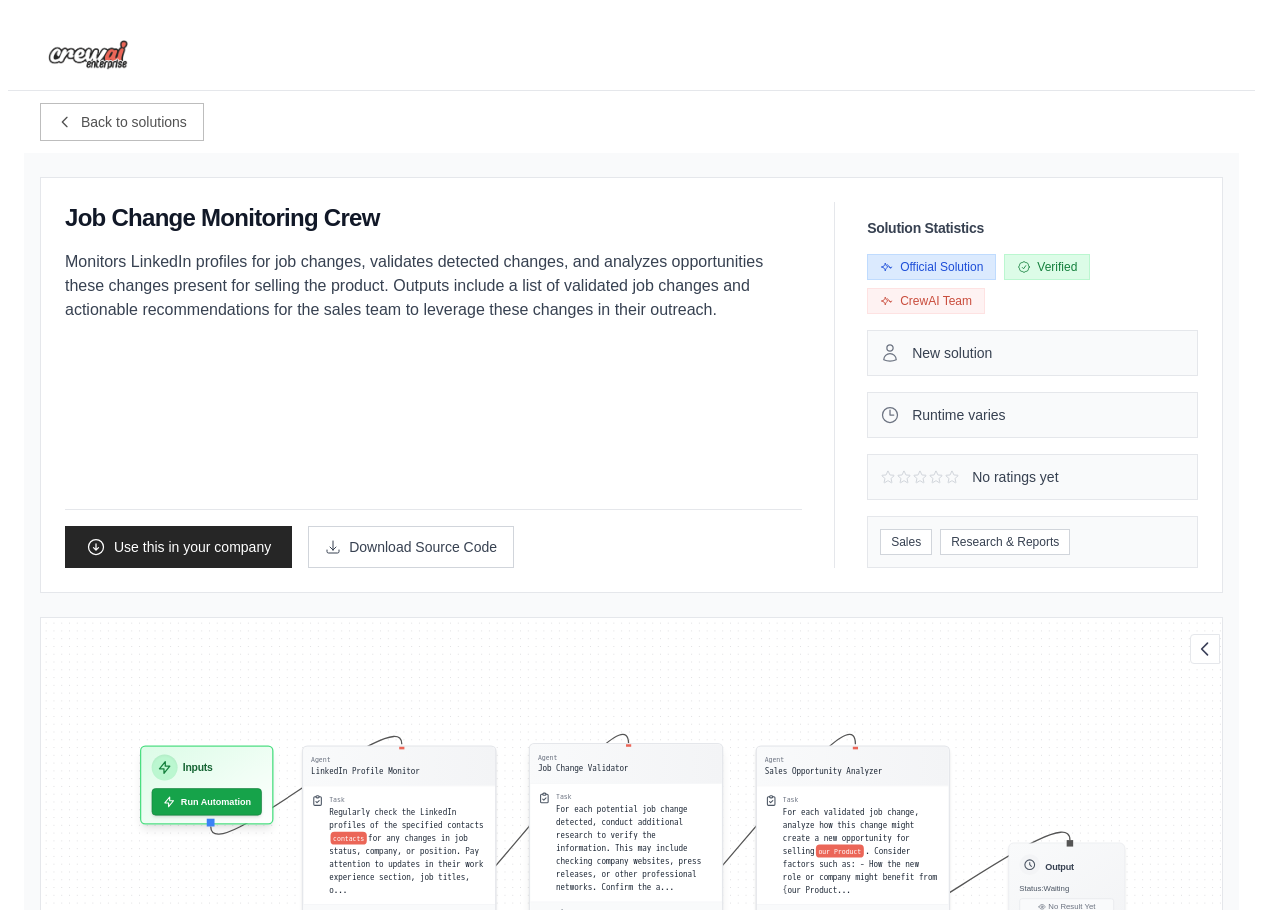 click on "For each potential job change detected, conduct additional research to verify the information. This may include checking company websites, press releases, or other professional networks. Confirm the a..." at bounding box center (628, 848) 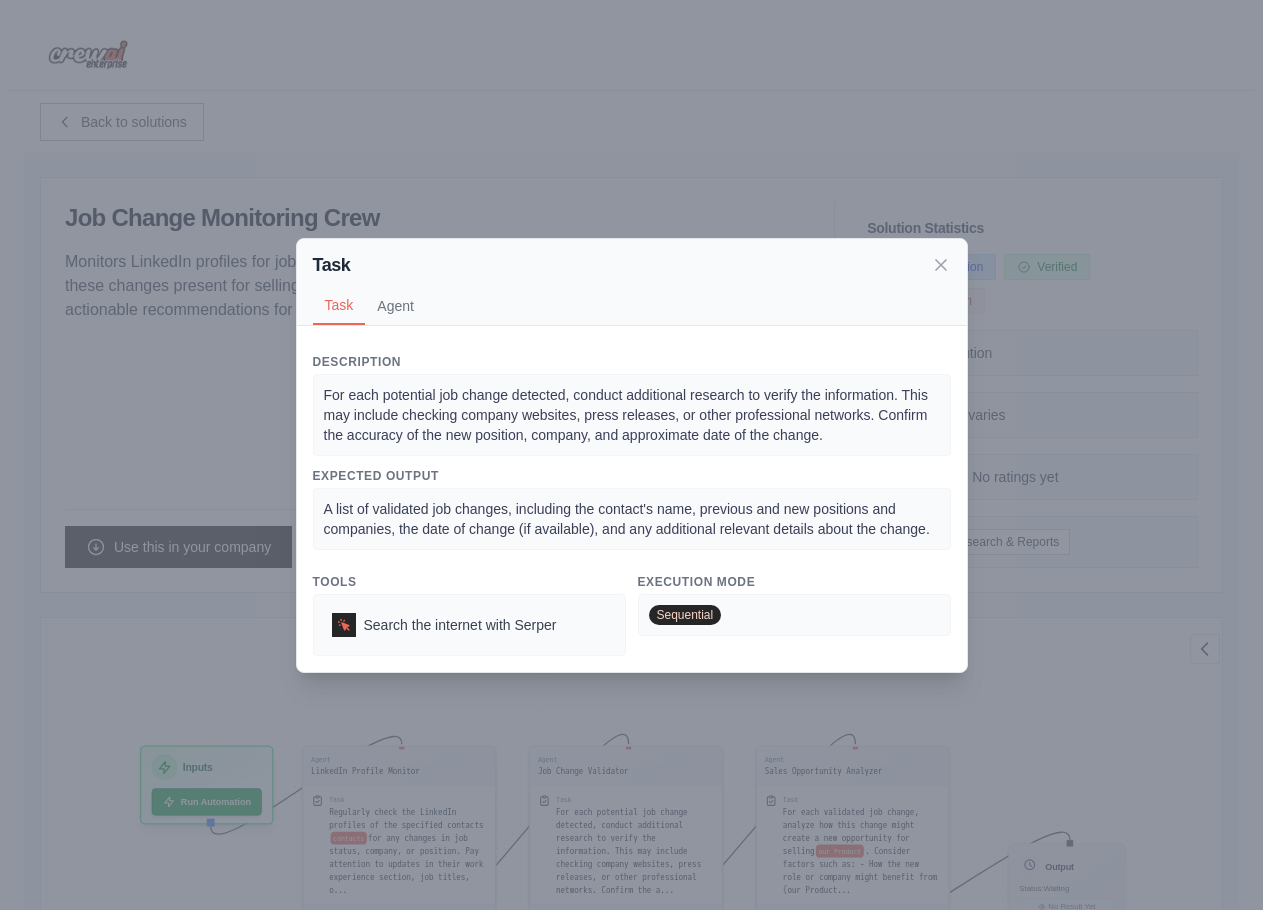 click on "Task Task Agent Description For each potential job change detected, conduct additional research to verify the information. This may include checking company websites, press releases, or other professional networks. Confirm the accuracy of the new position, company, and approximate date of the change.
Expected Output A list of validated job changes, including the contact's name, previous and new positions and companies, the date of change (if available), and any additional relevant details about the change.
Tools Search the internet with Serper Execution Mode Sequential Agent Job Change Validator gpt-4o-mini Goal Verify and validate detected job changes Backstory You have a keen eye for detail and are skilled at verifying information. Your job is to confirm any job changes detected by the Profile Monitor, ensuring the information is accurate and up-to-date before it's acted upon.
Agent Tools Search the internet with Serper" at bounding box center [631, 455] 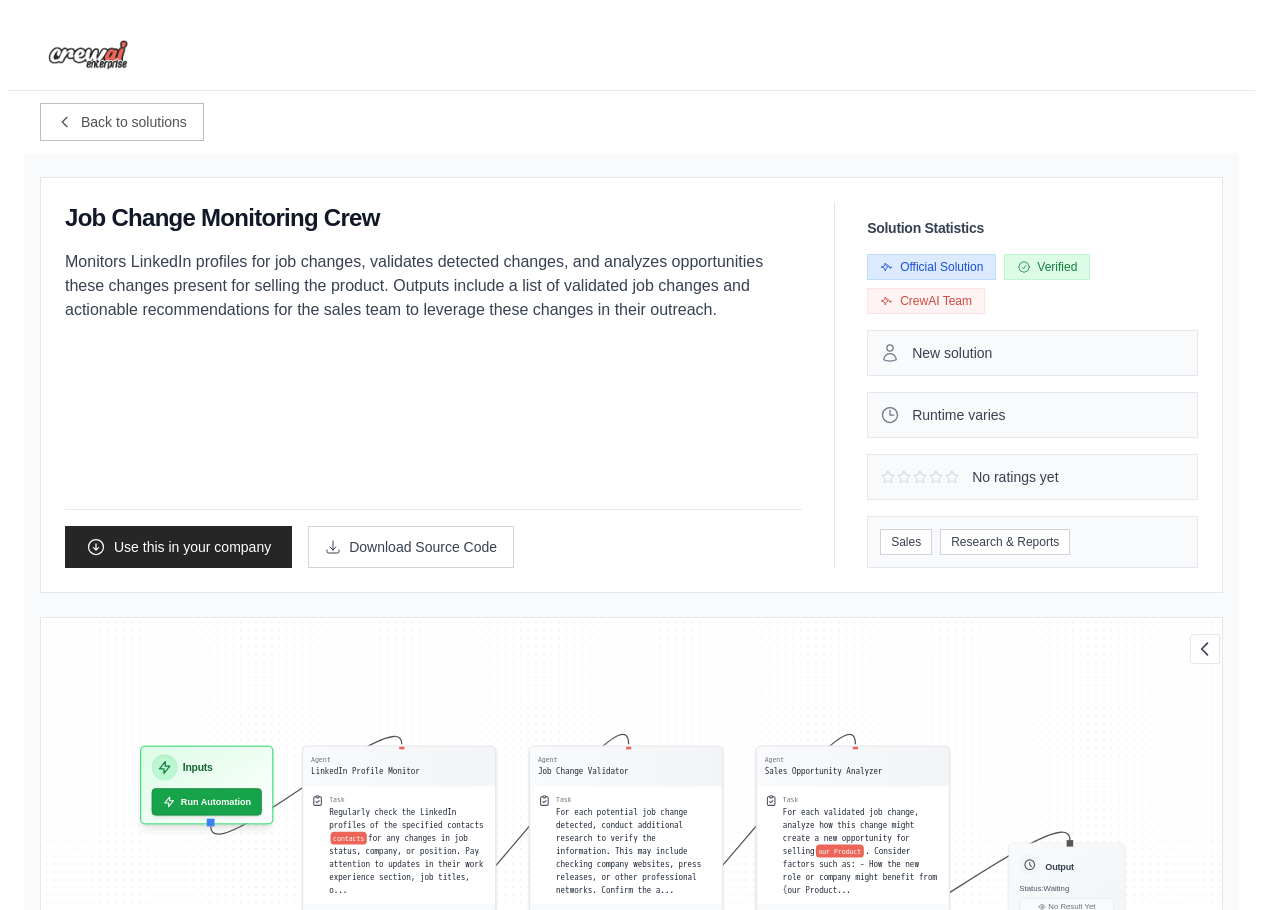 click on "For each potential job change detected, conduct additional research to verify the information. This may include checking company websites, press releases, or other professional networks. Confirm the a..." at bounding box center [628, 850] 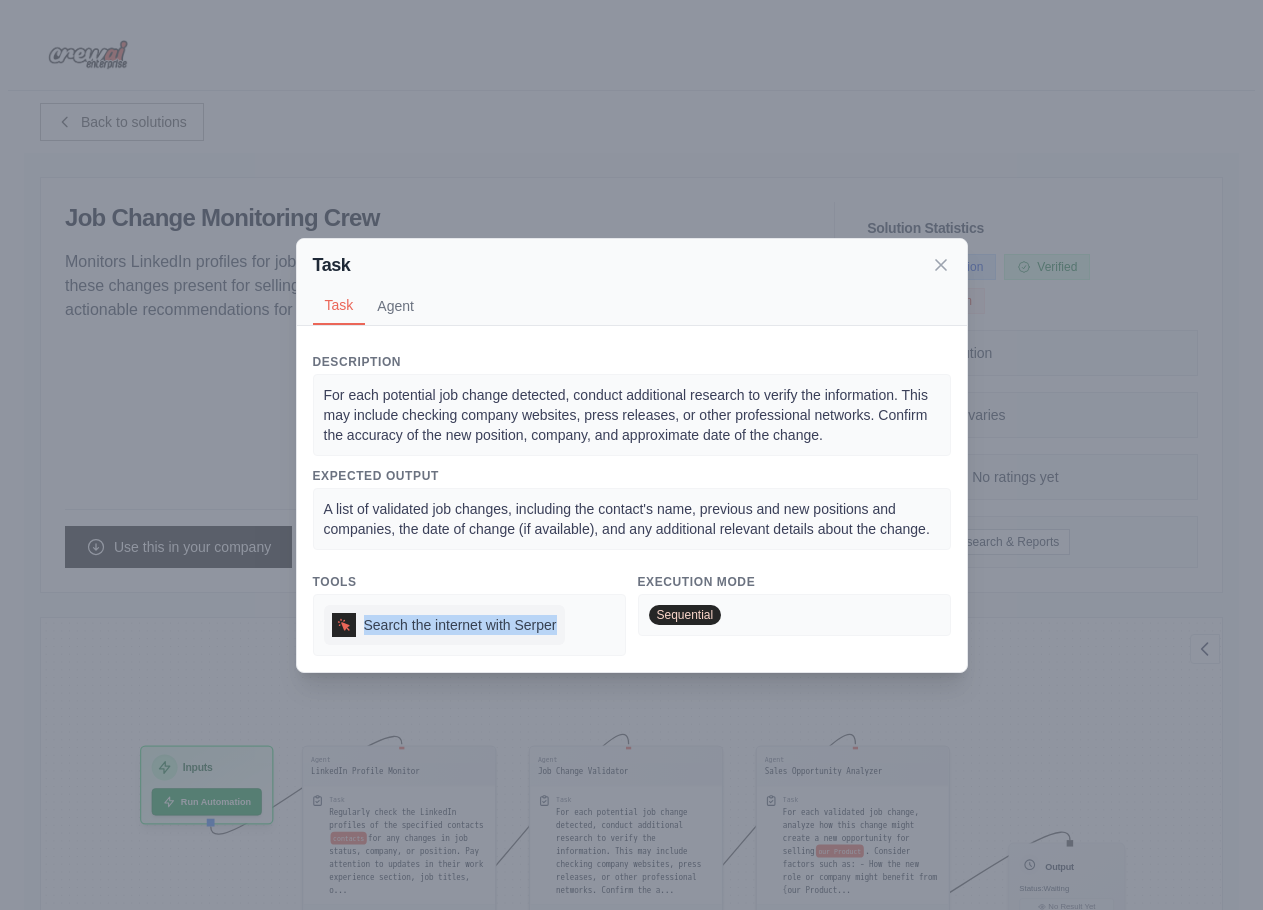 drag, startPoint x: 569, startPoint y: 628, endPoint x: 360, endPoint y: 638, distance: 209.2391 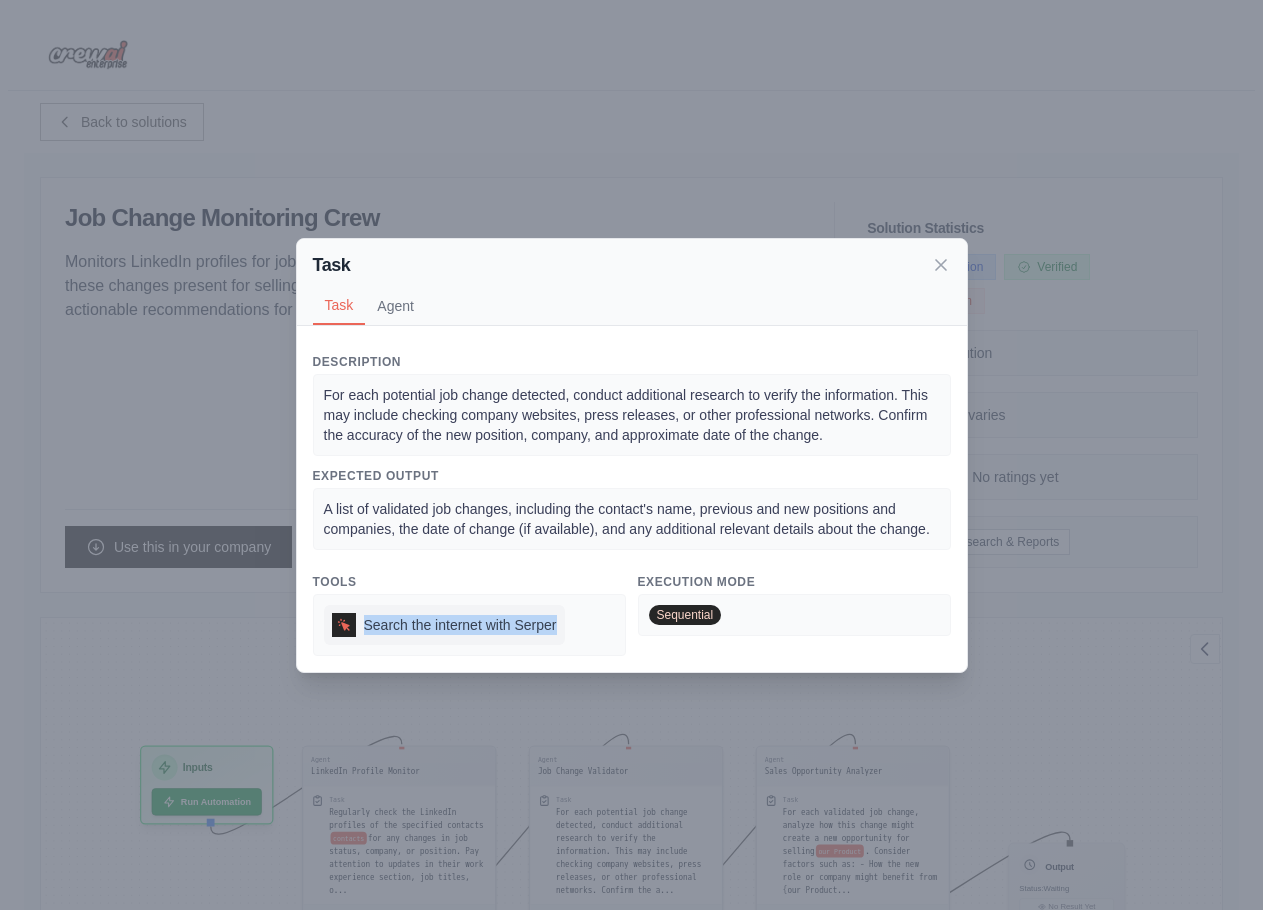 click on "Search the internet with Serper" at bounding box center (469, 625) 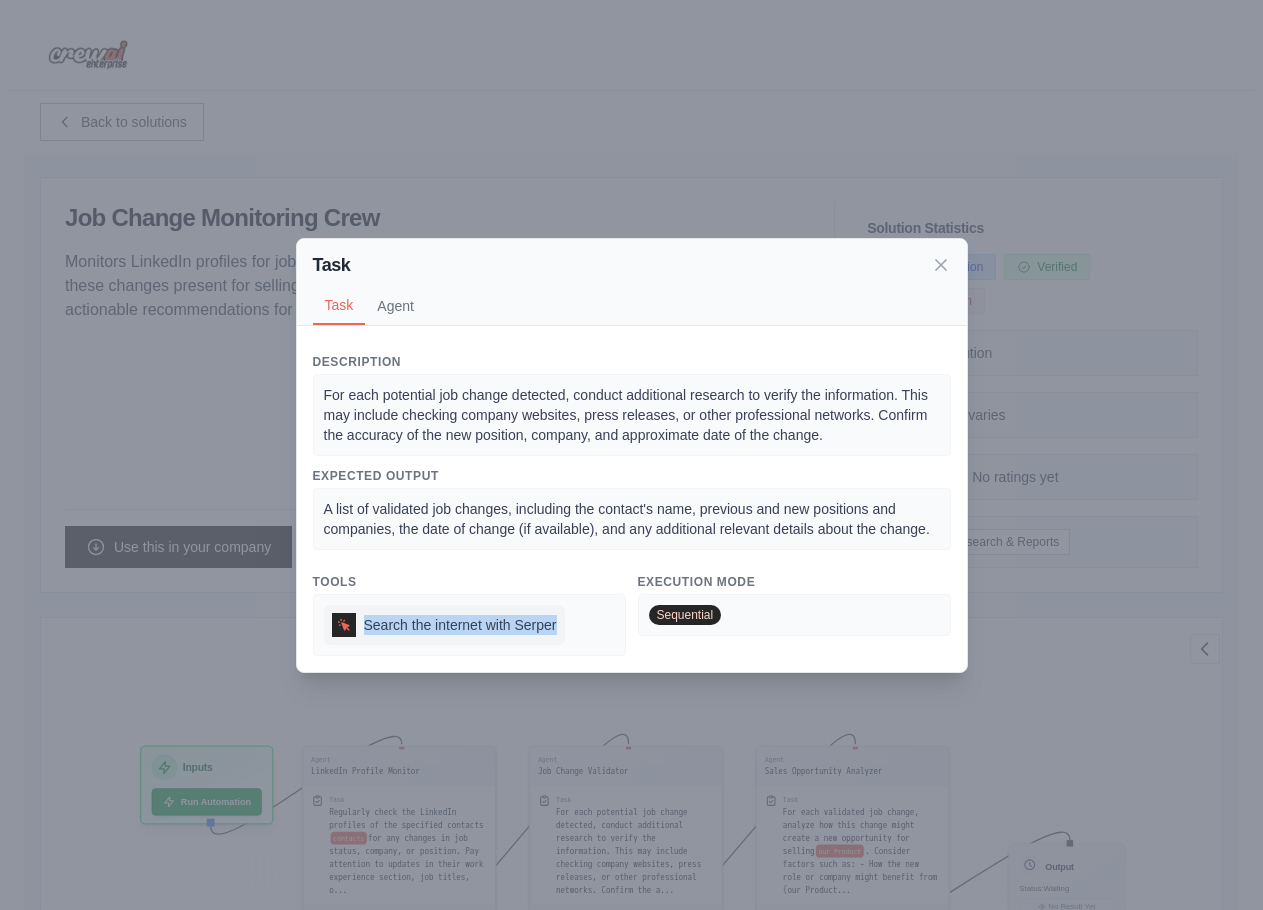 copy on "Search the internet with Serper" 